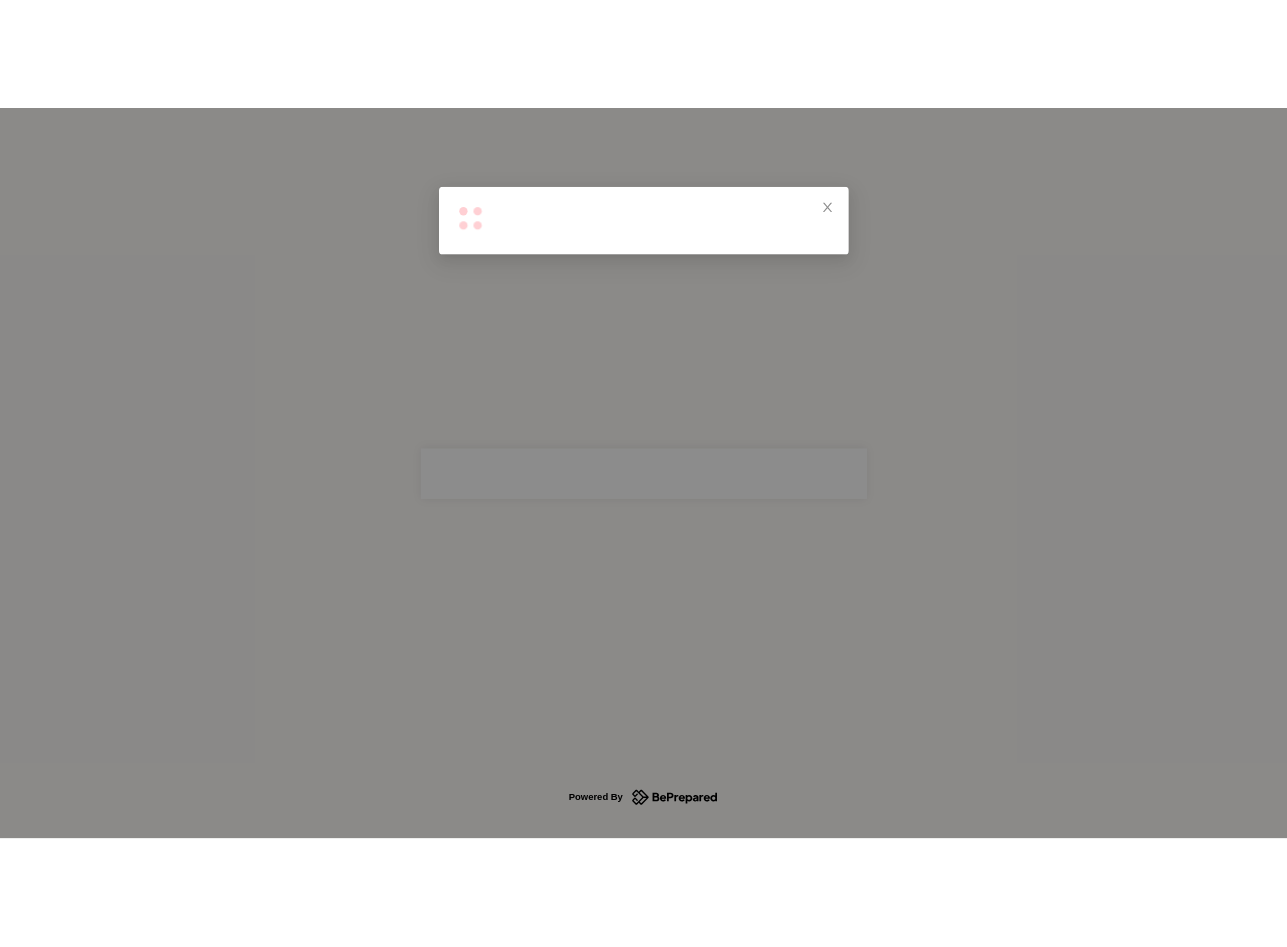 scroll, scrollTop: 0, scrollLeft: 0, axis: both 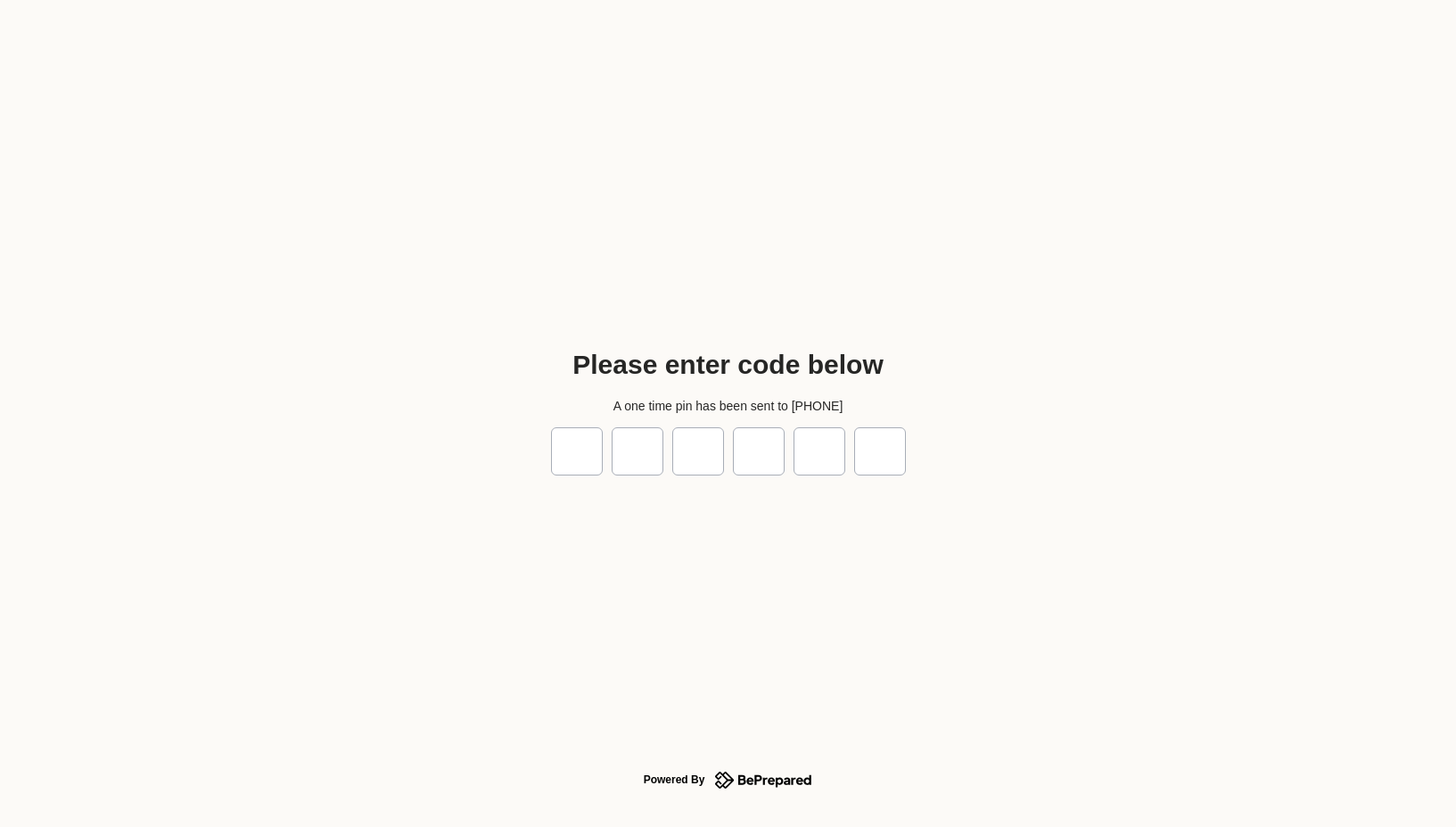 type on "*" 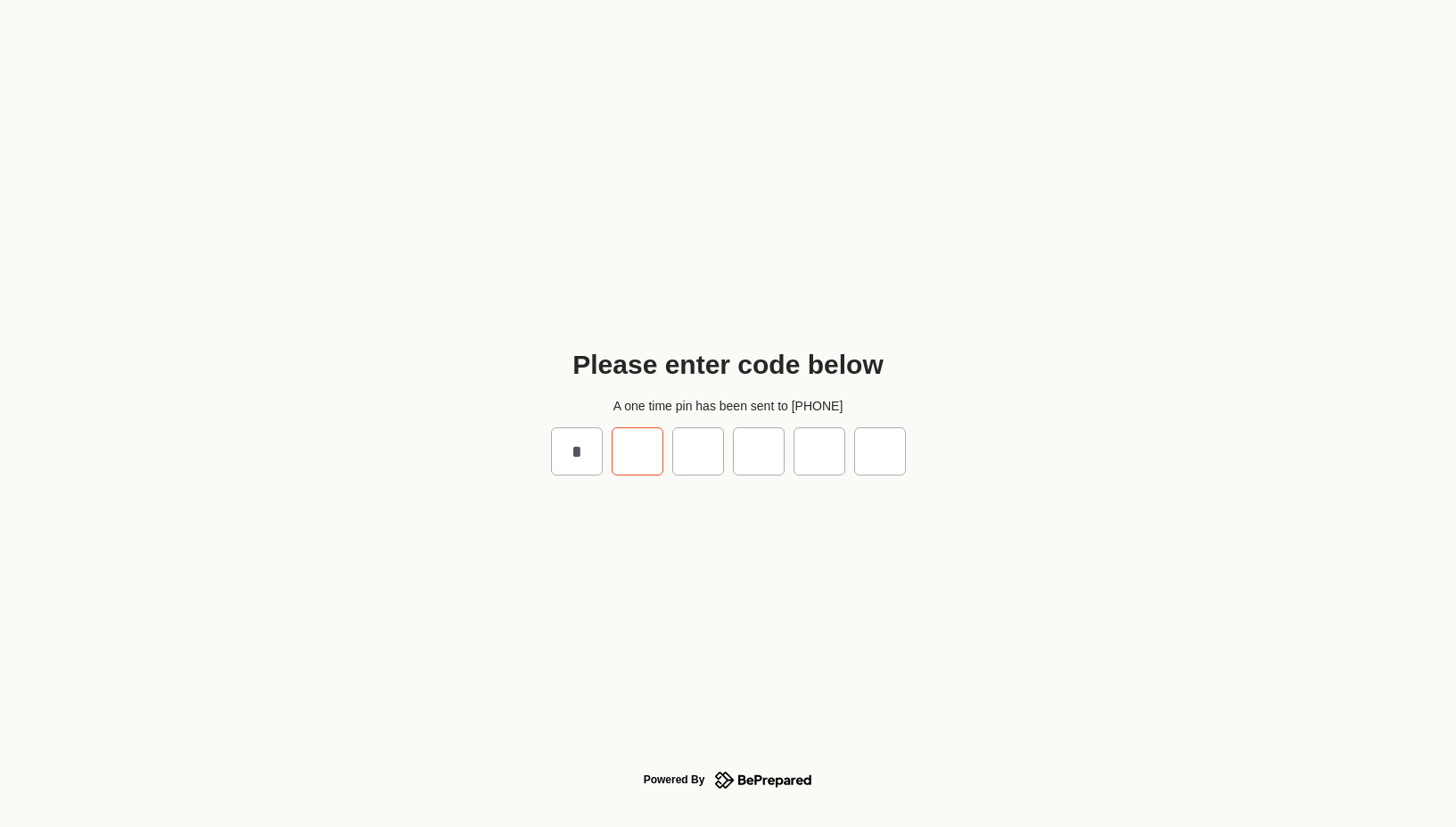type on "*" 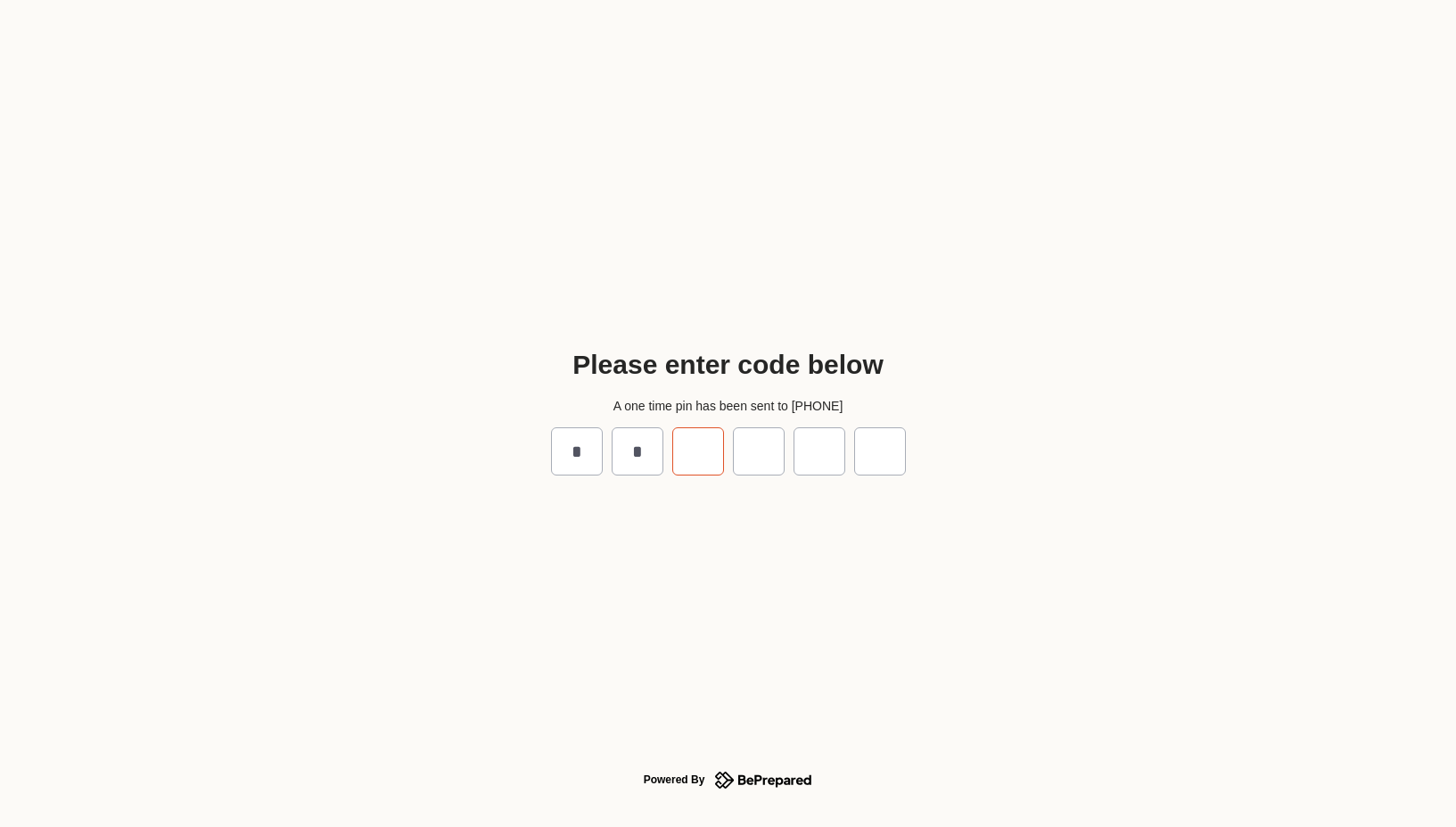 type on "*" 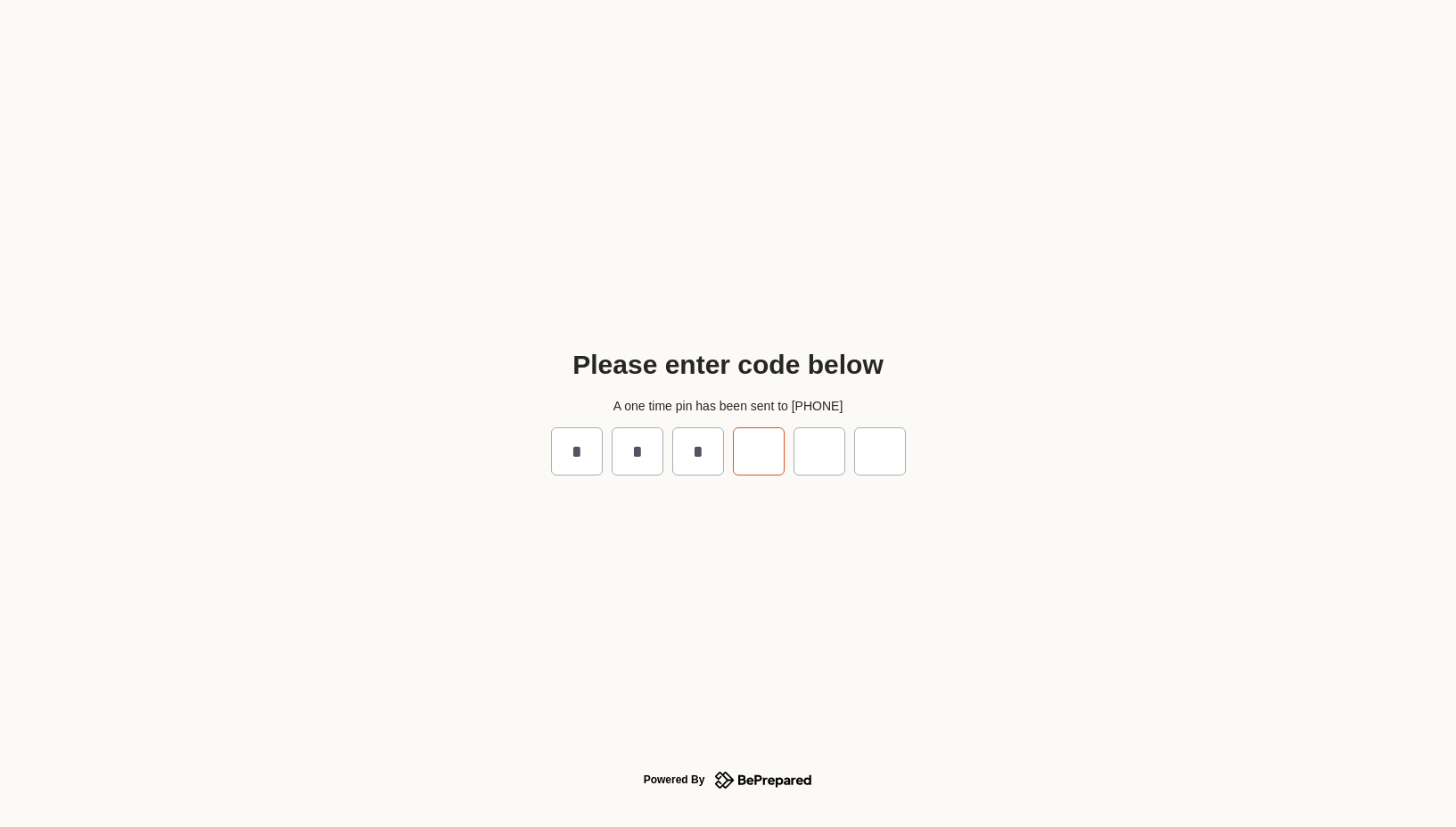 type on "*" 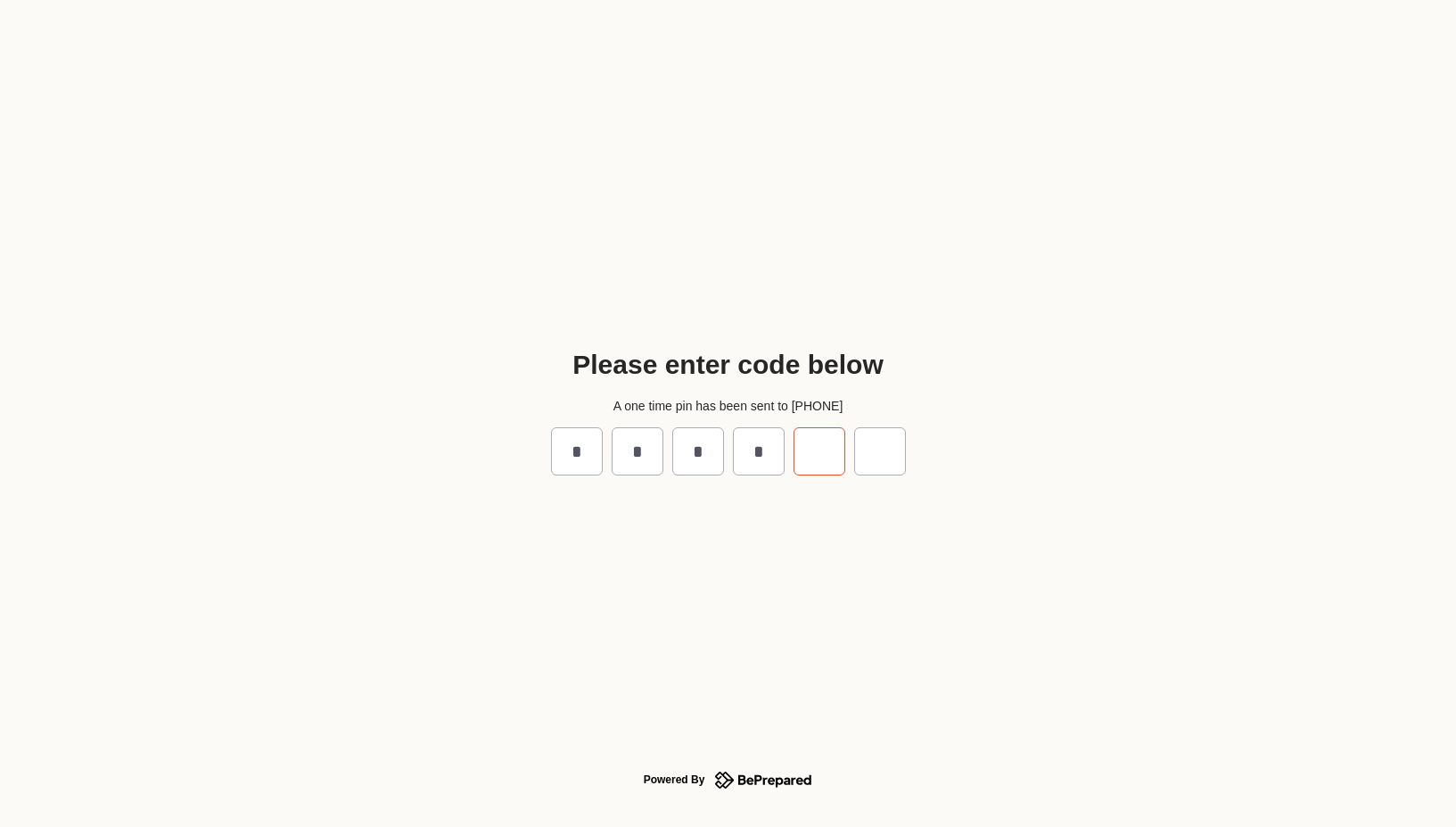type on "*" 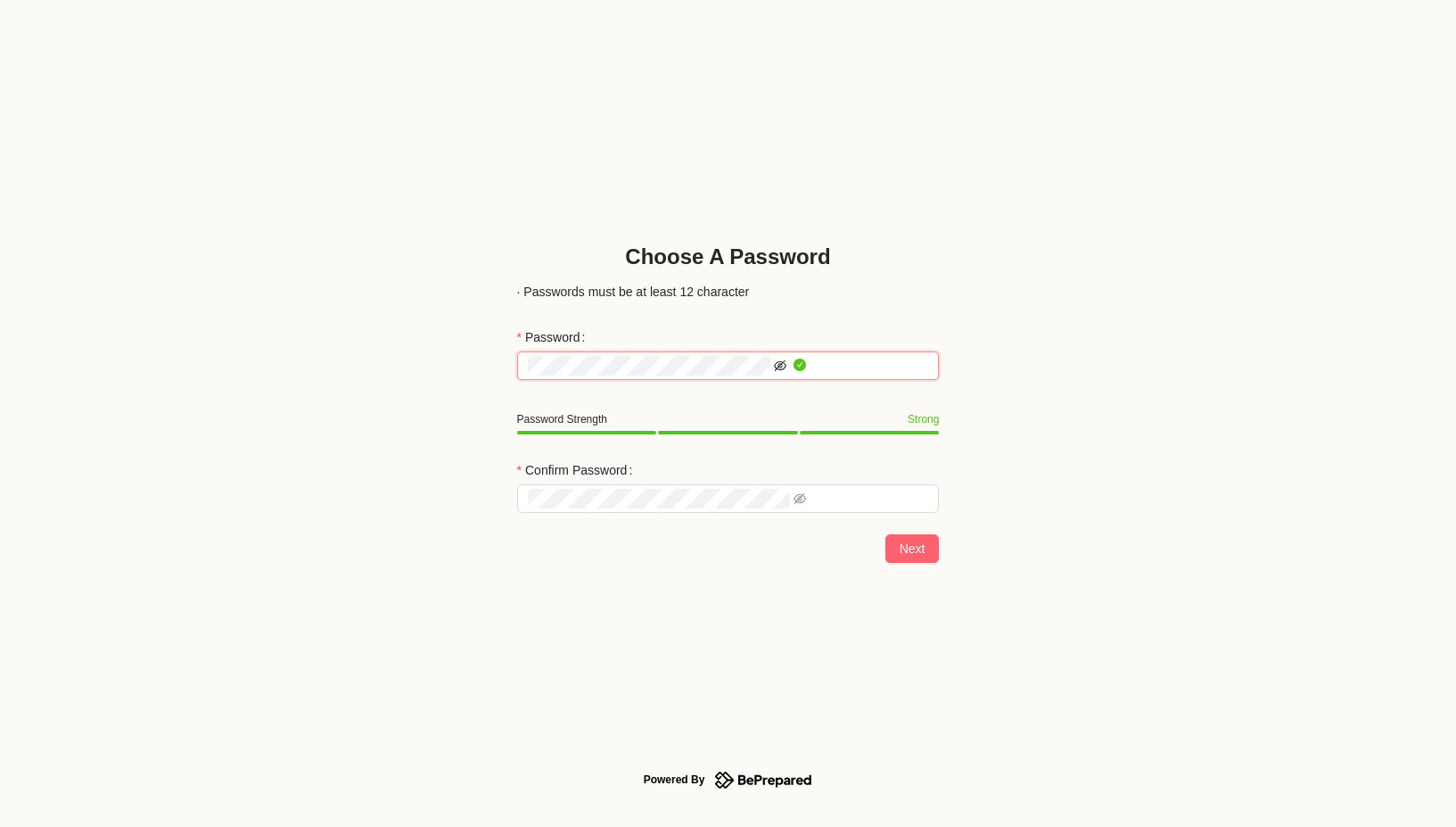 click at bounding box center (780, 366) 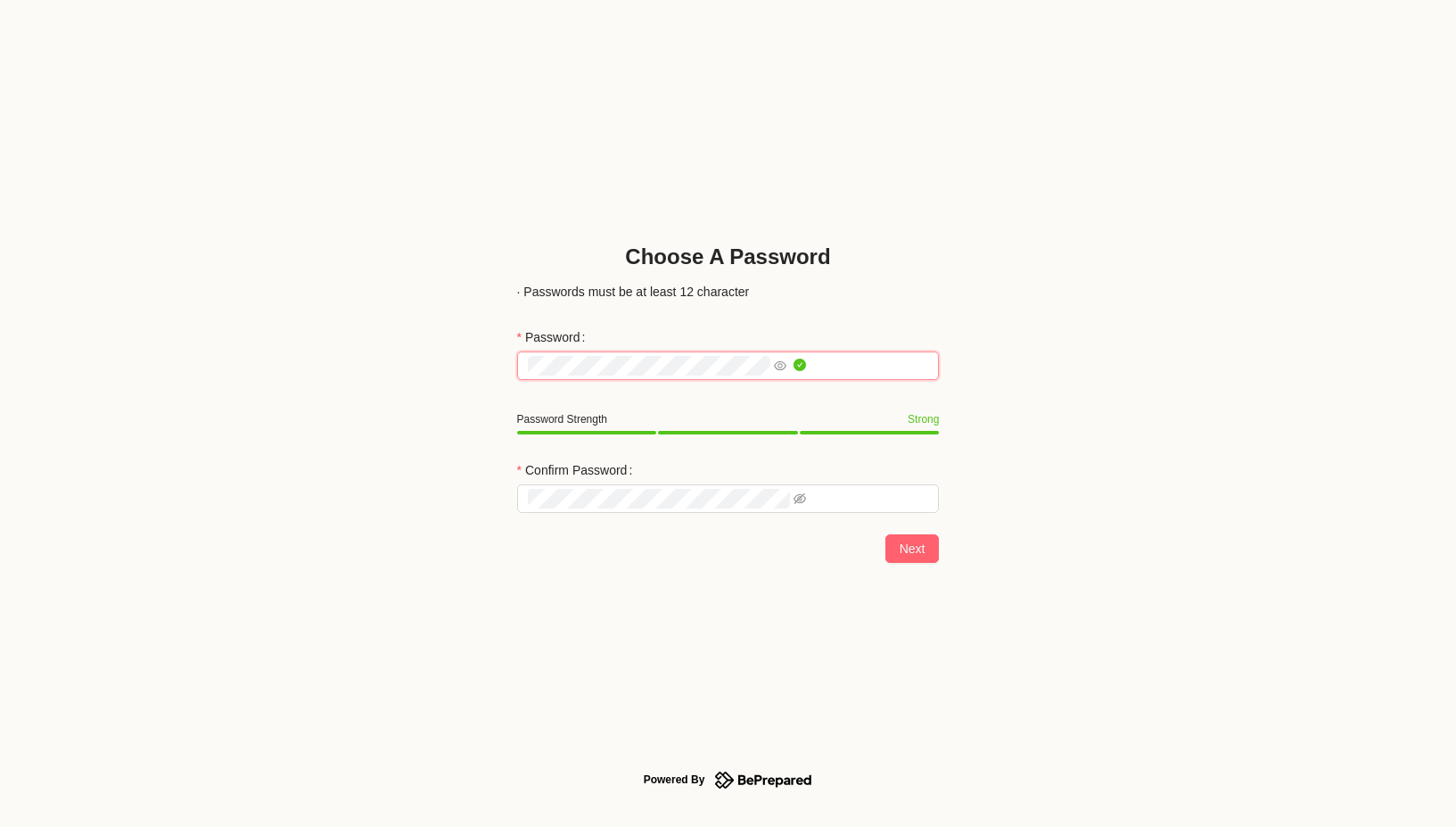 click on "Choose A Password · Passwords must be at least 12 character Password Password Strength Strong Confirm Password Next Powered By" at bounding box center [728, 413] 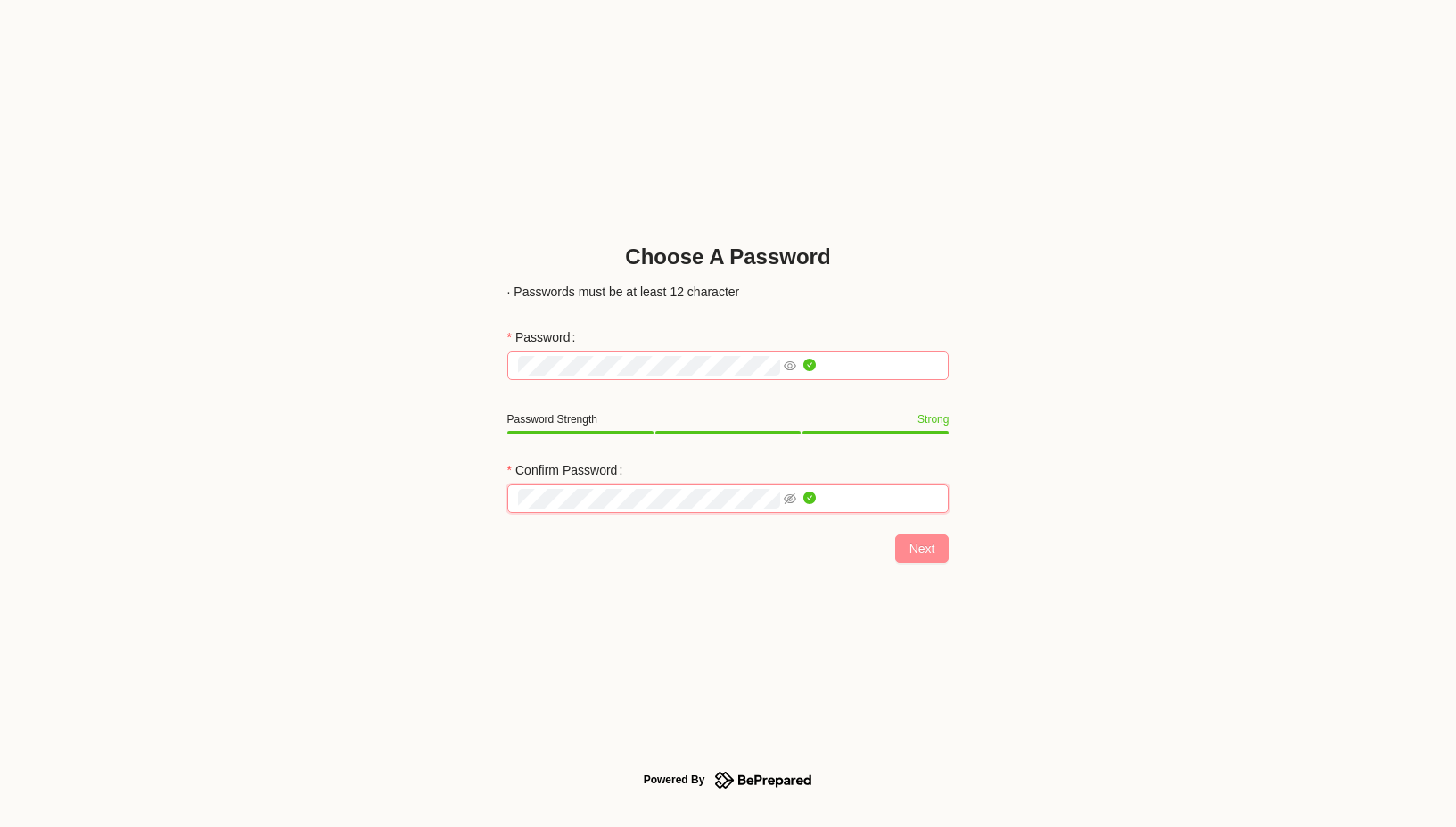 click on "Next" at bounding box center [922, 549] 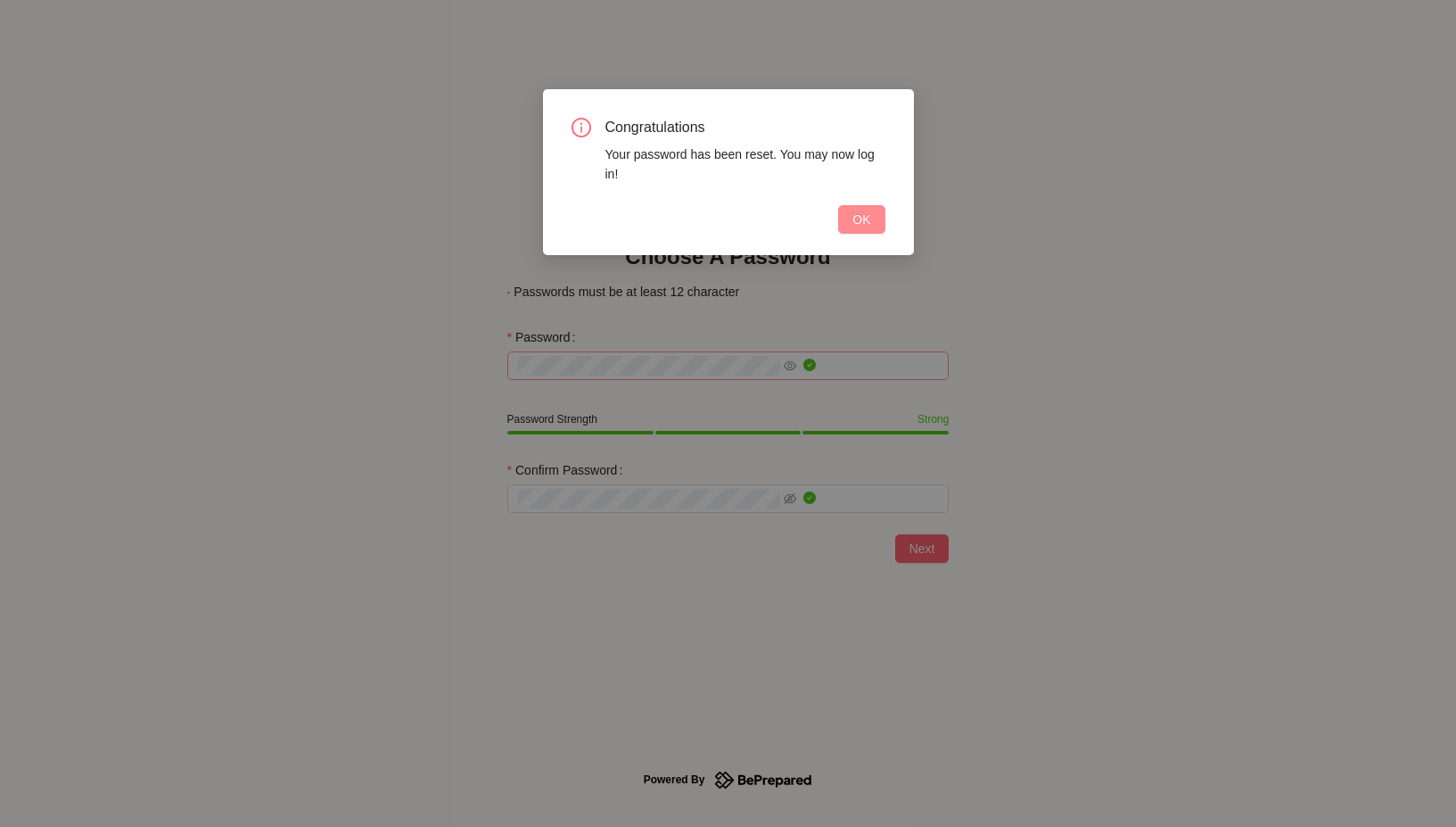 click on "OK" at bounding box center (861, 219) 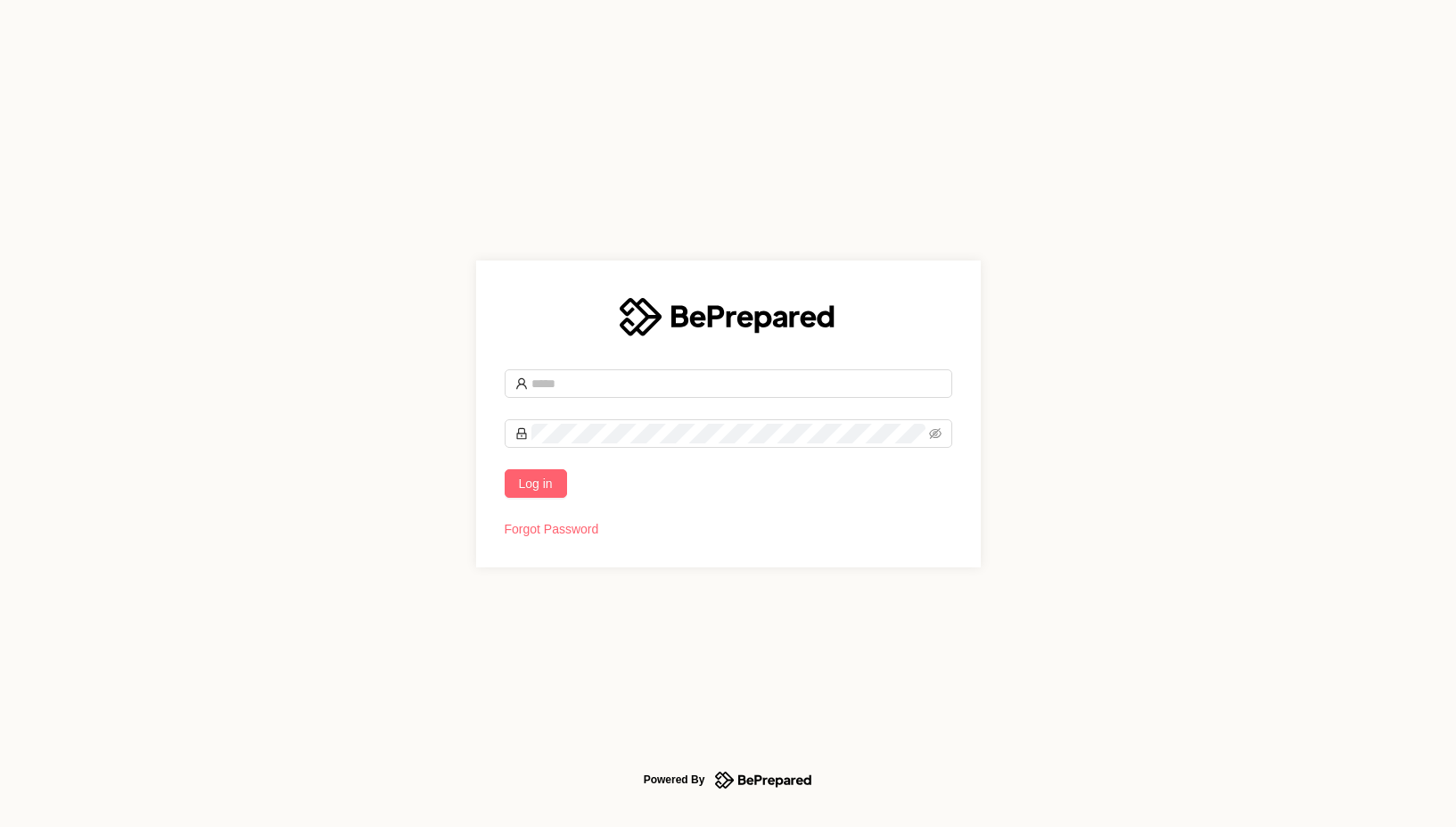type on "**********" 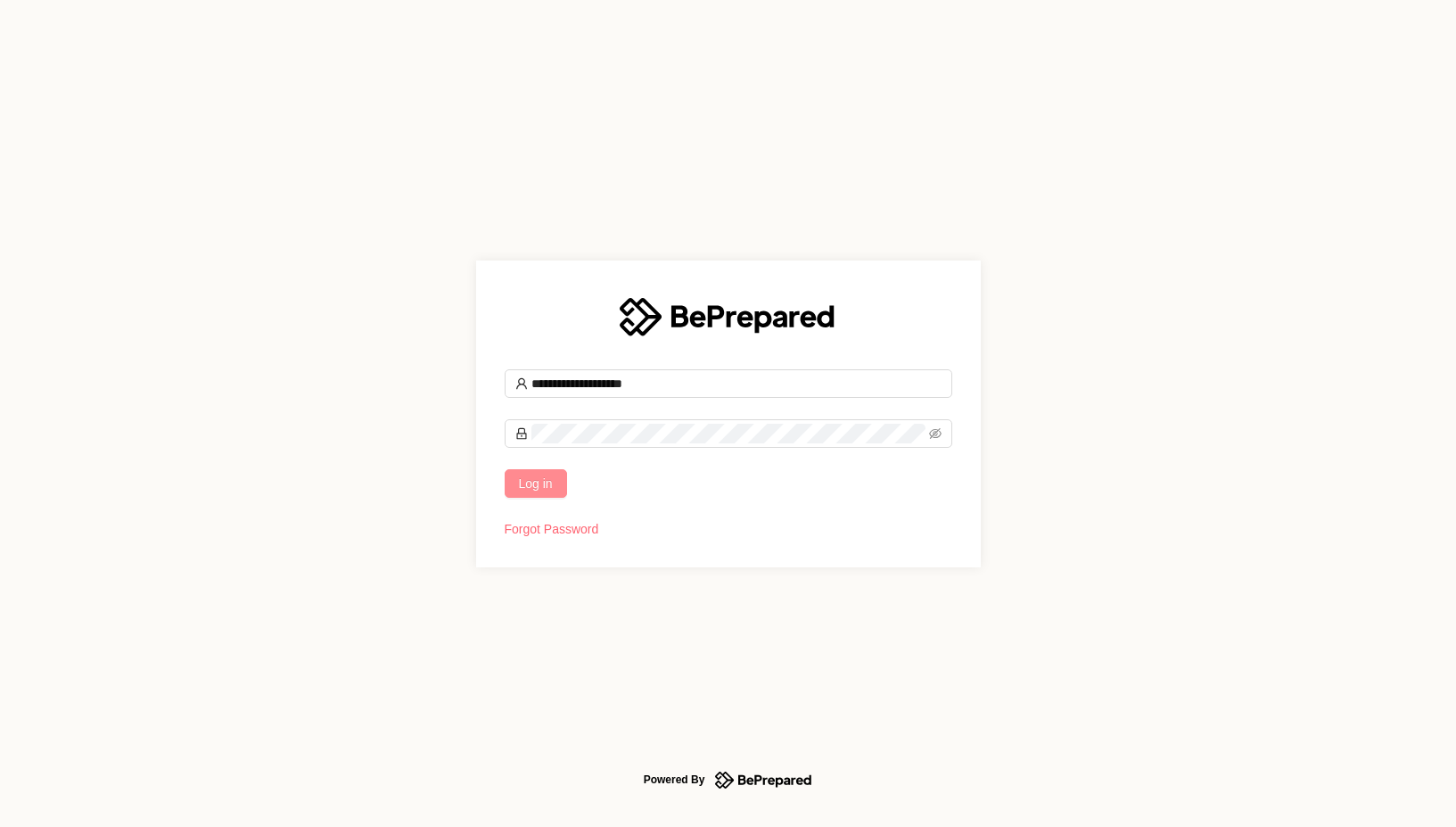 click on "Log in" at bounding box center (536, 484) 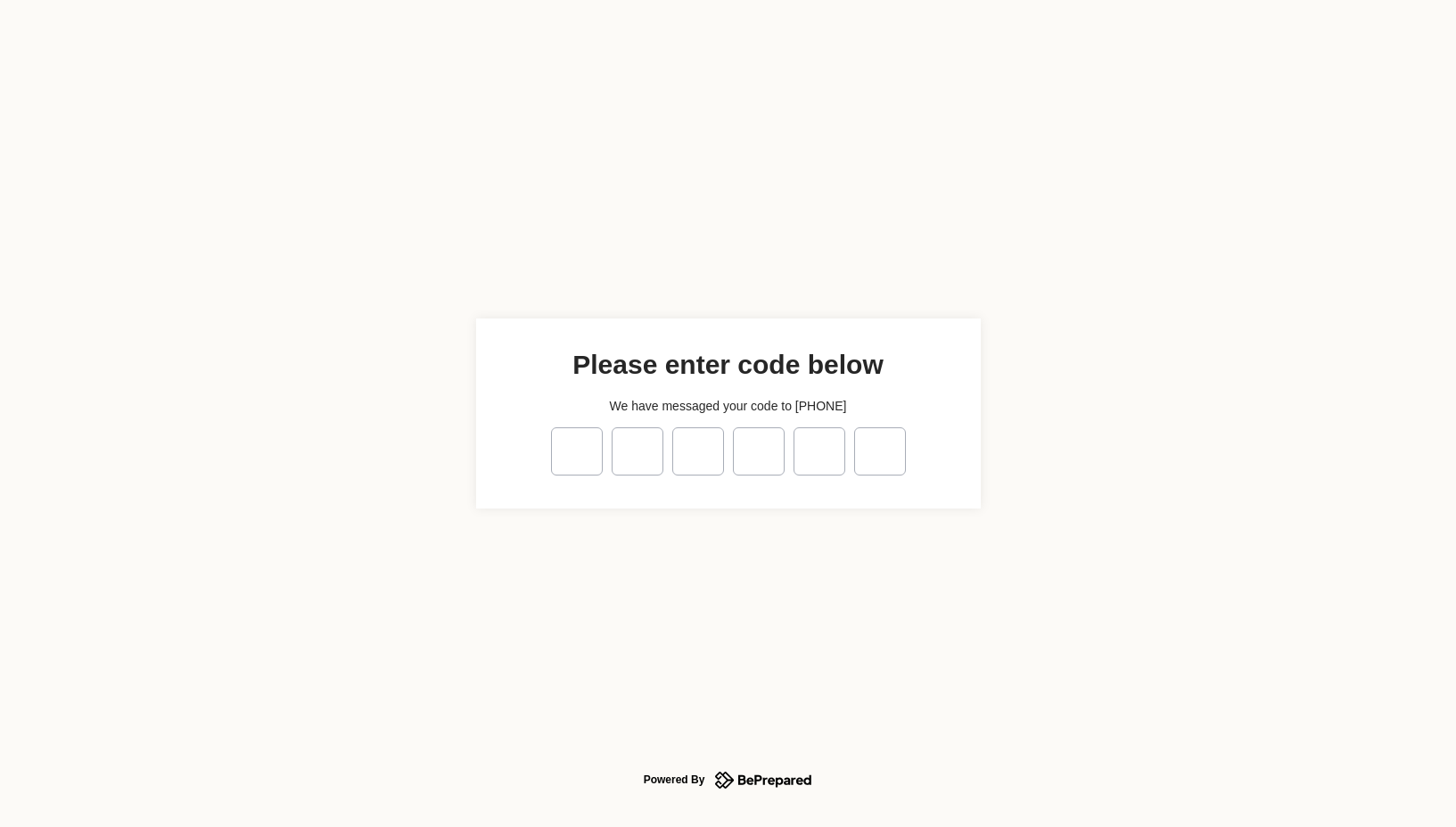 type on "*" 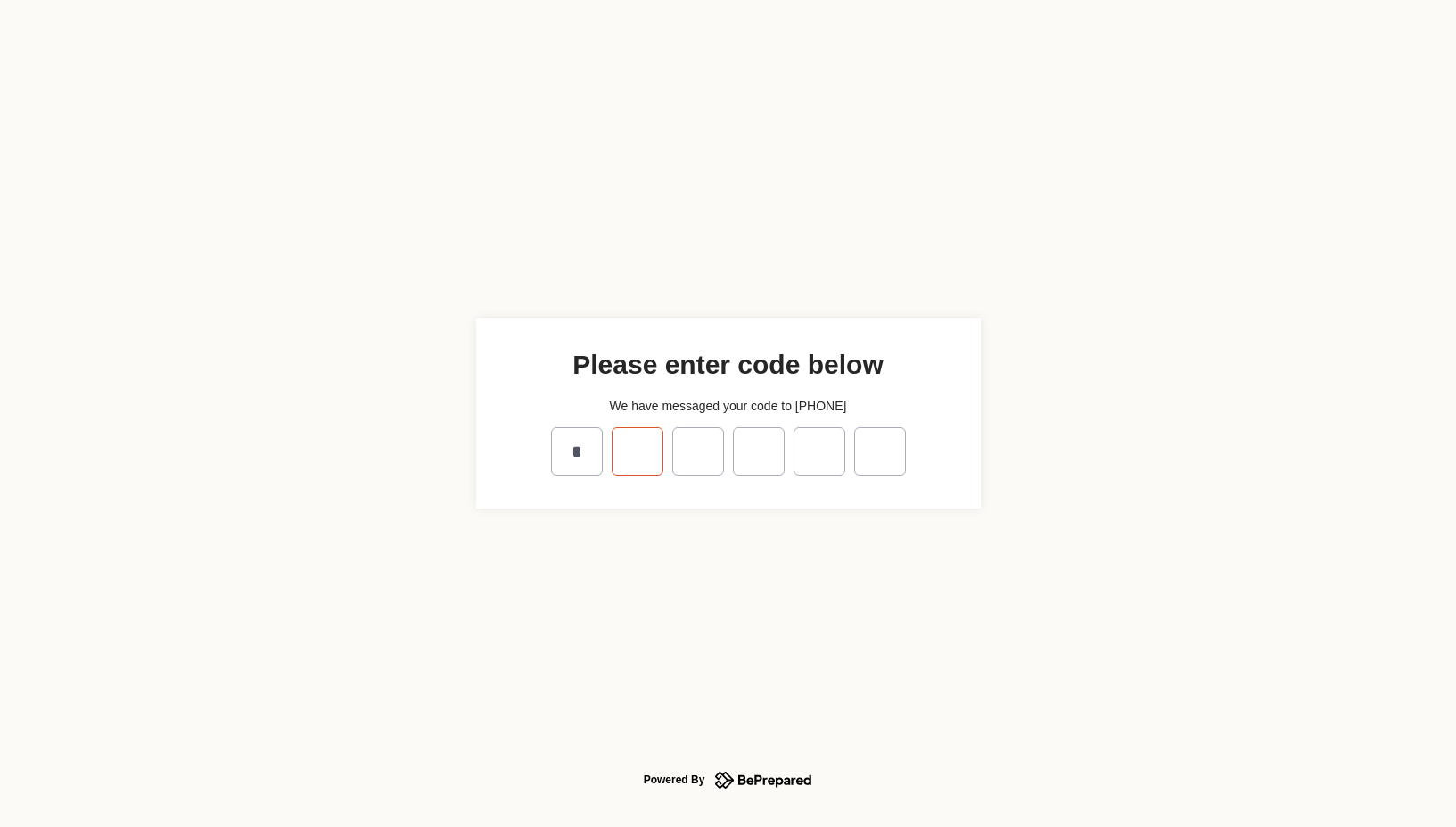 type on "*" 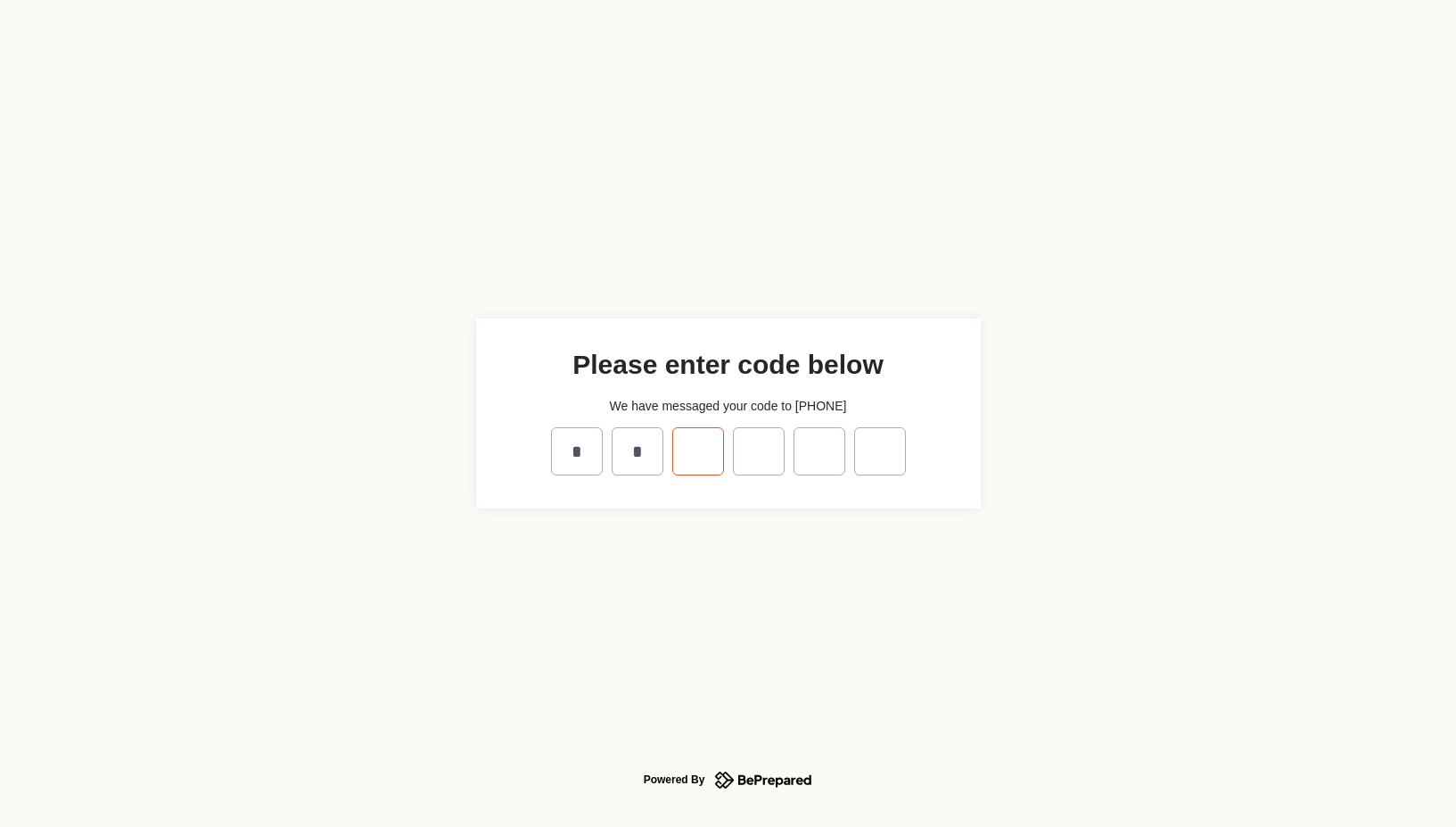 type on "*" 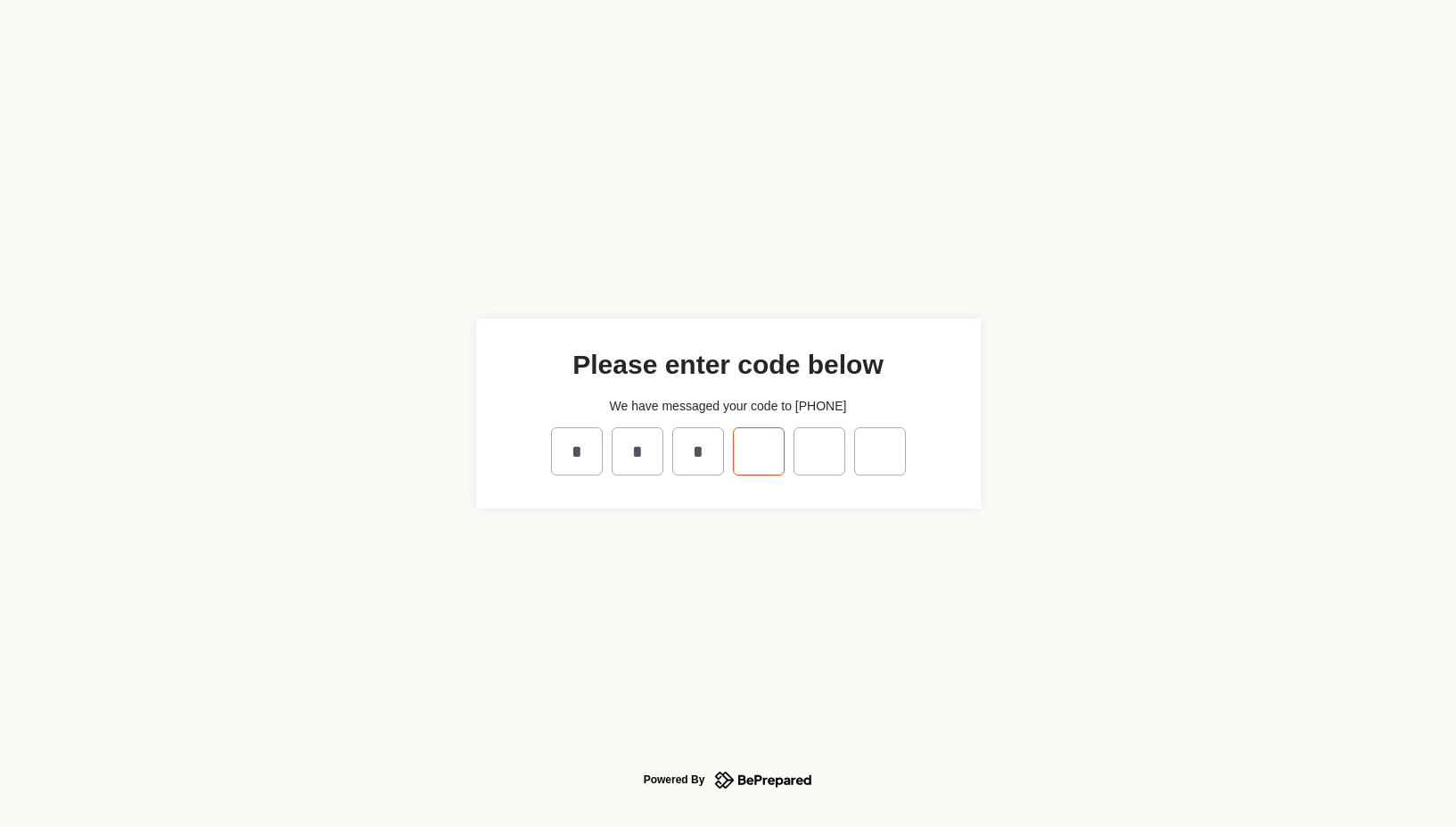 type on "*" 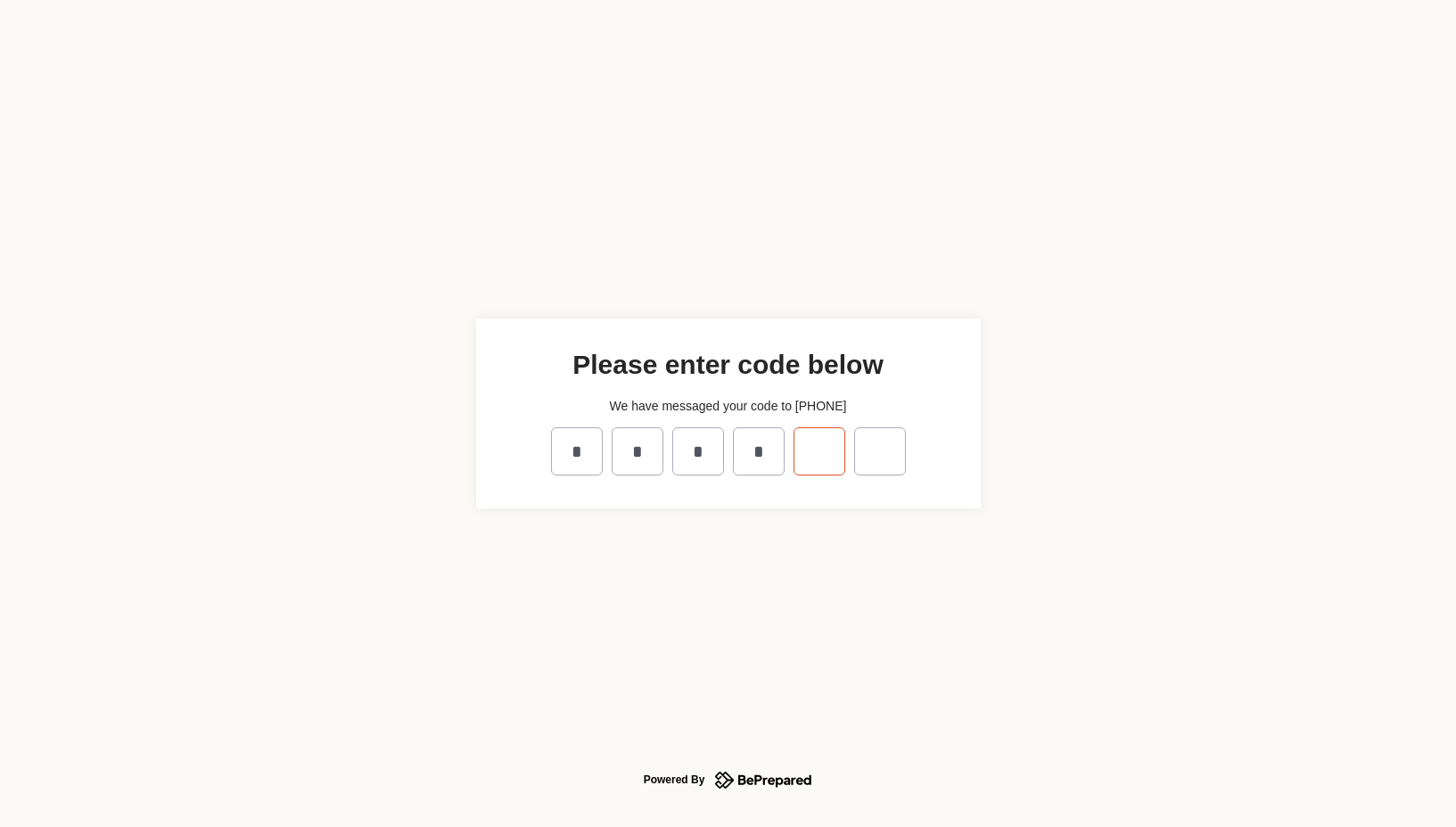 type on "*" 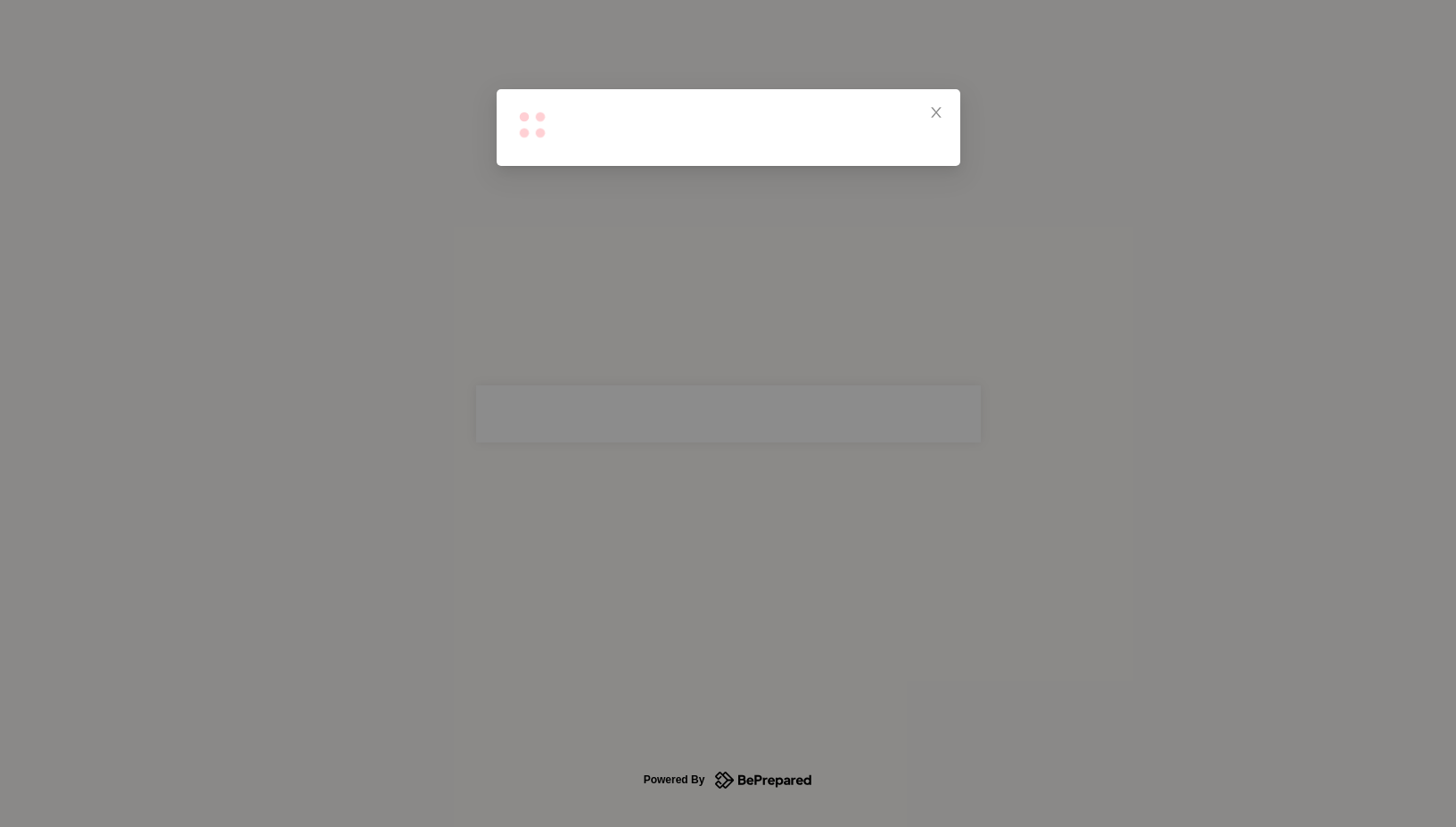 scroll, scrollTop: 0, scrollLeft: 0, axis: both 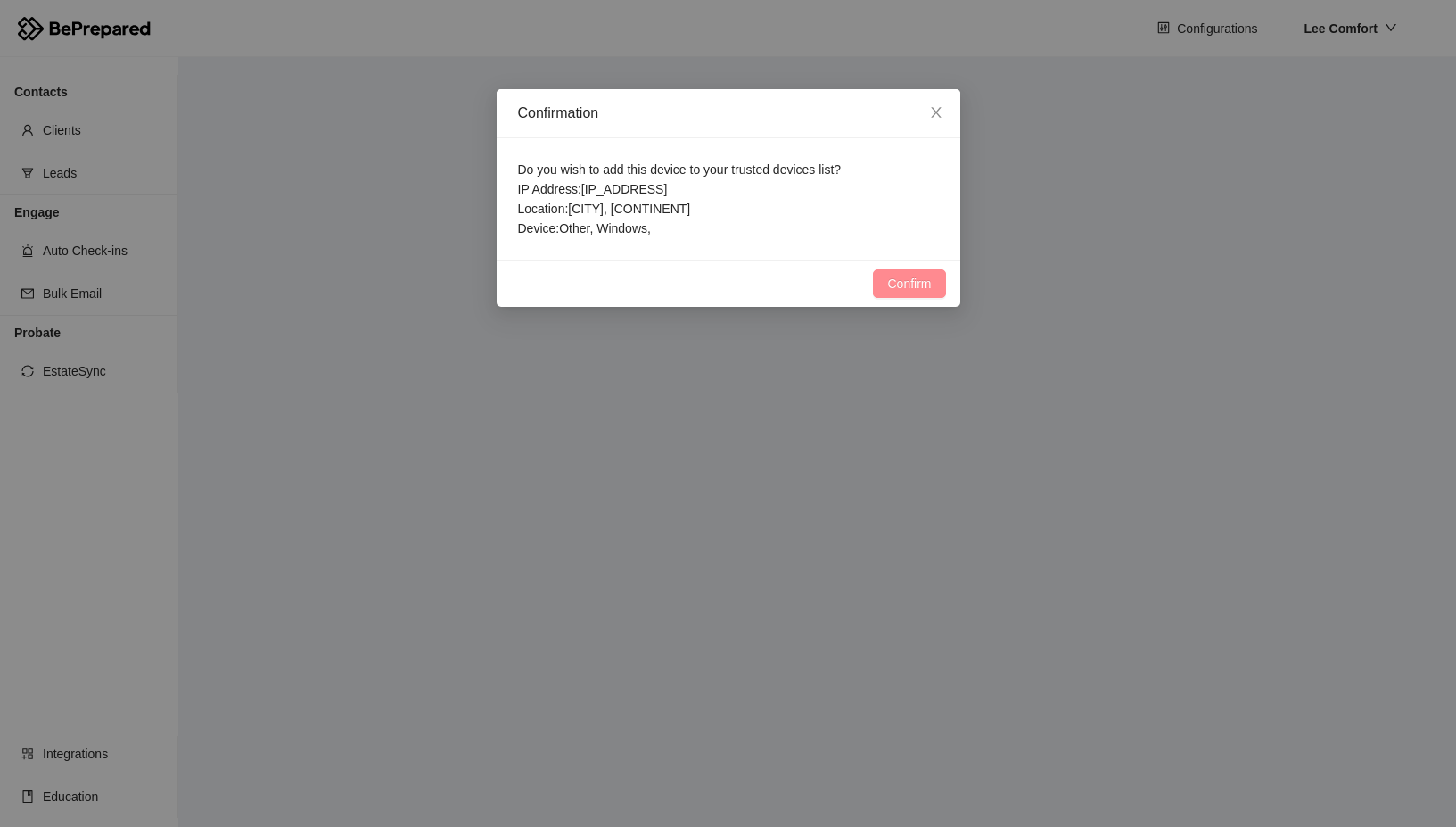 click on "Confirm" at bounding box center (909, 284) 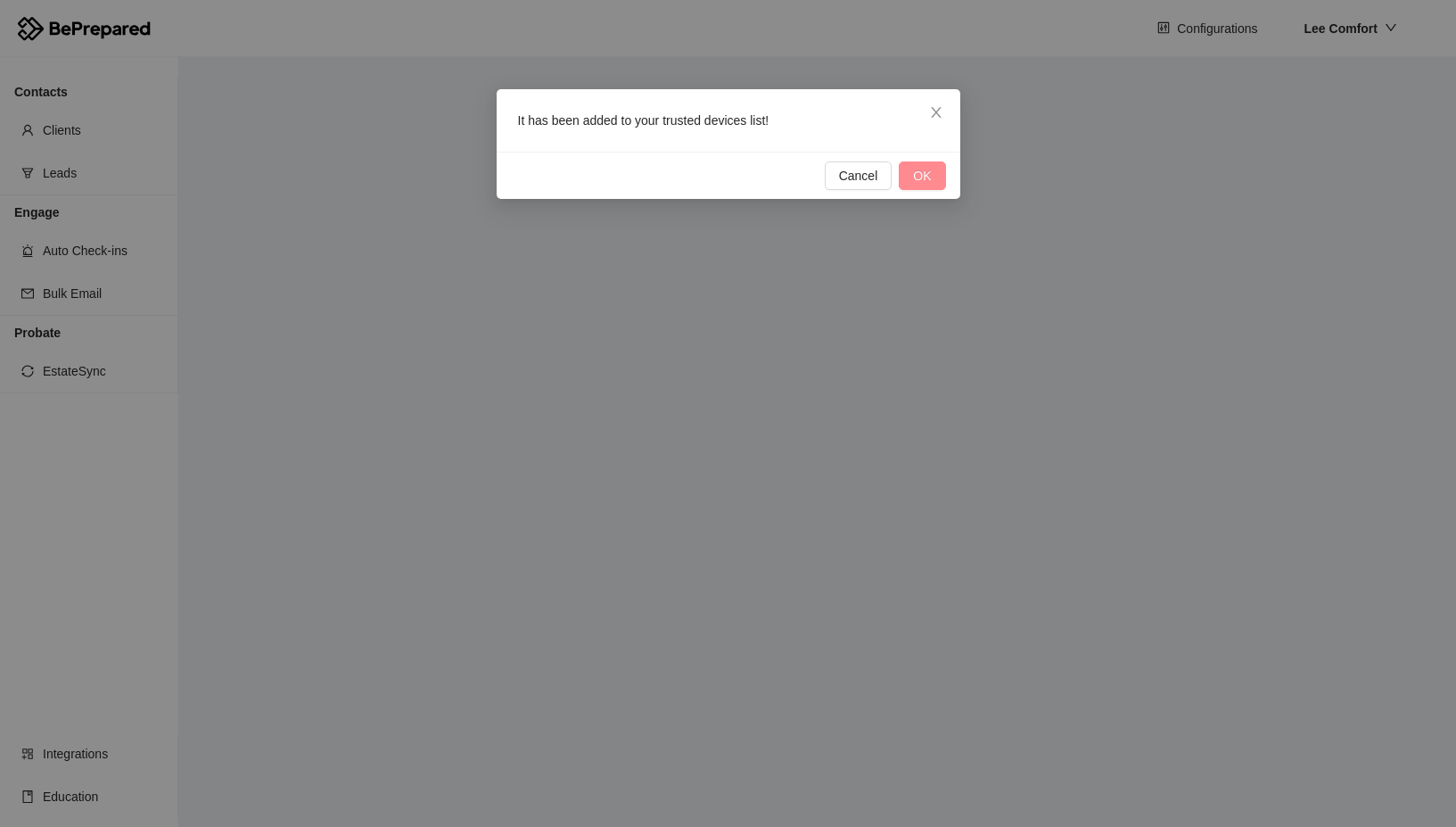 click on "OK" at bounding box center [922, 176] 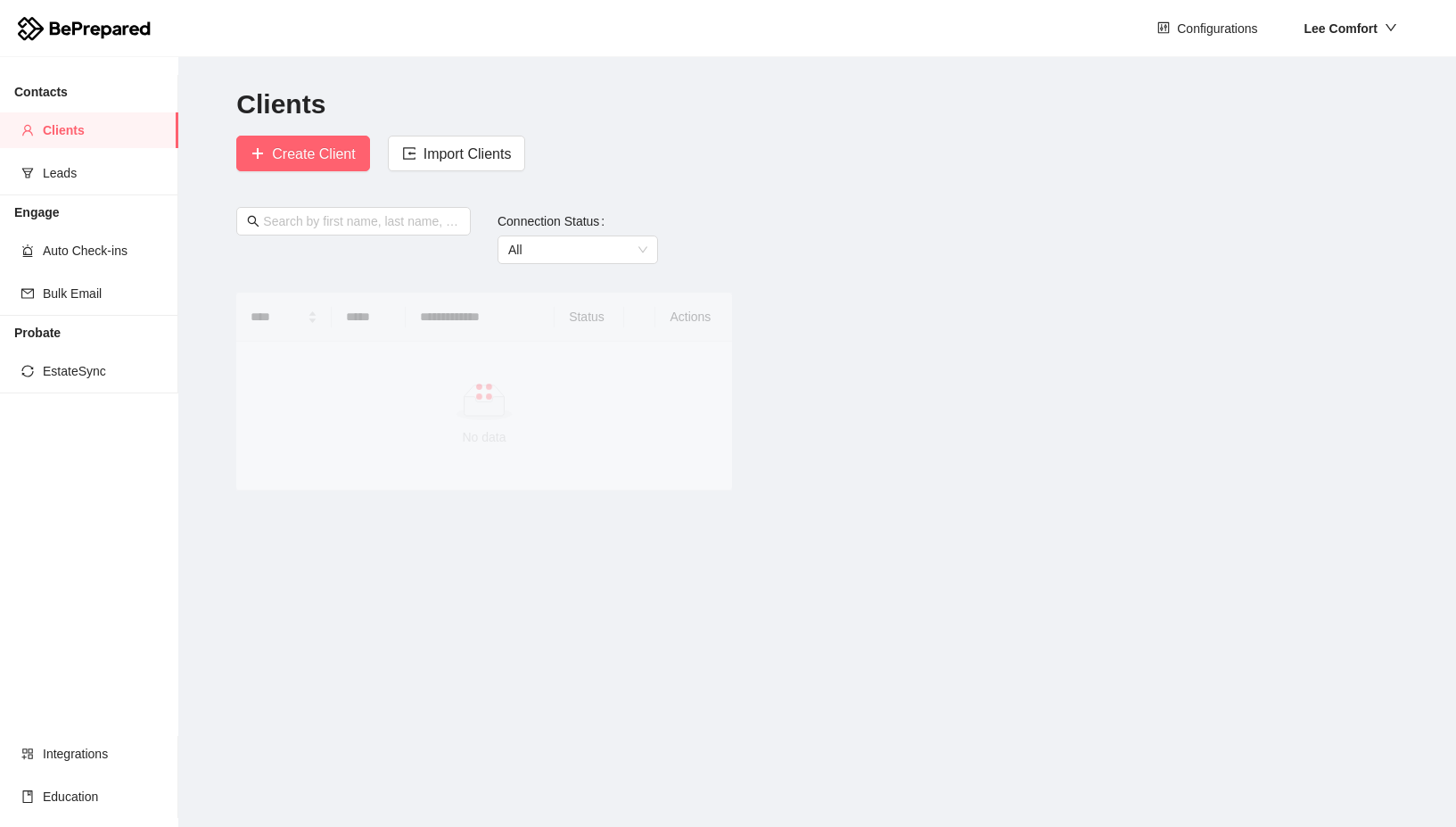 scroll, scrollTop: 0, scrollLeft: 0, axis: both 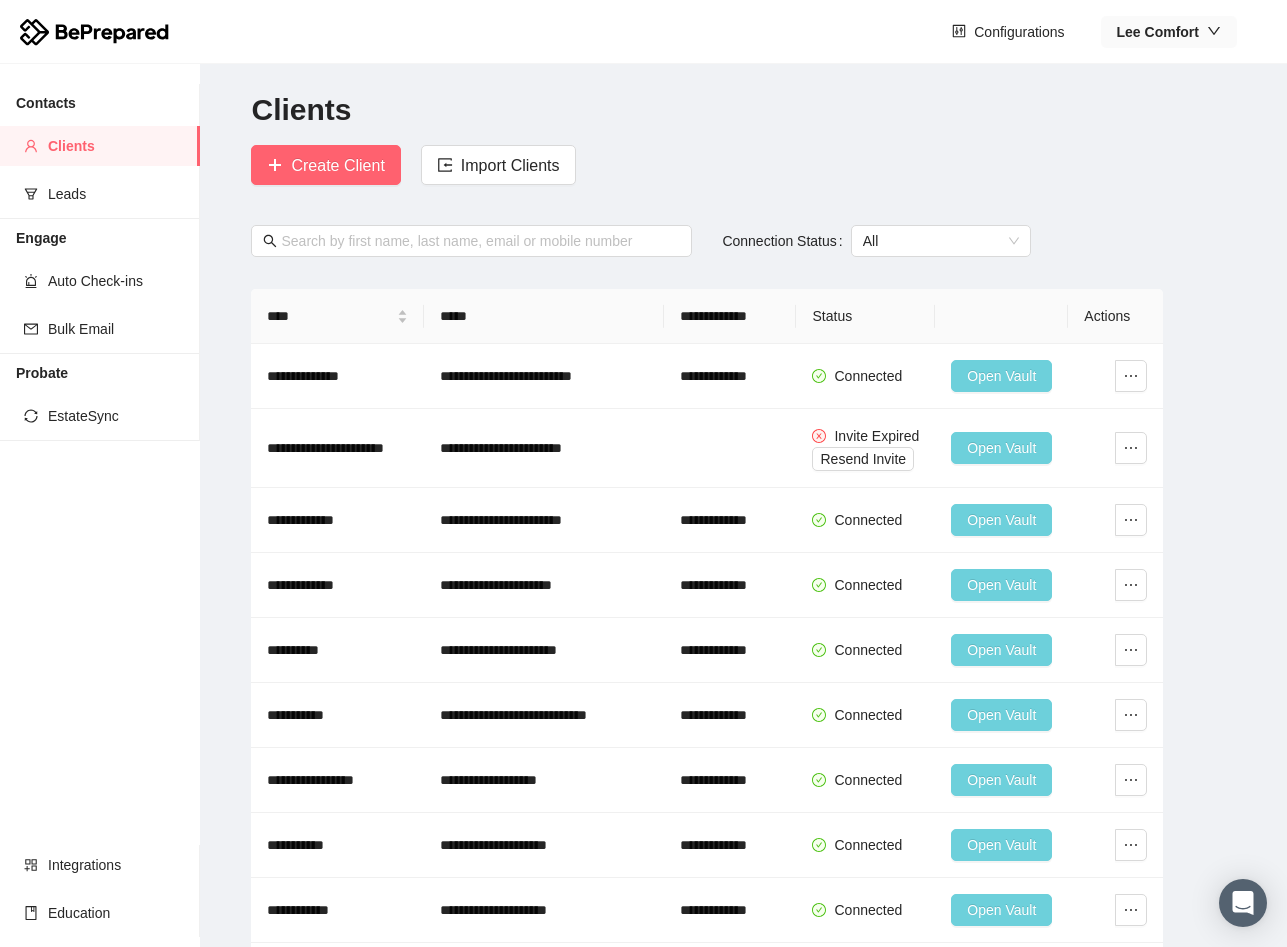 click at bounding box center (1214, 31) 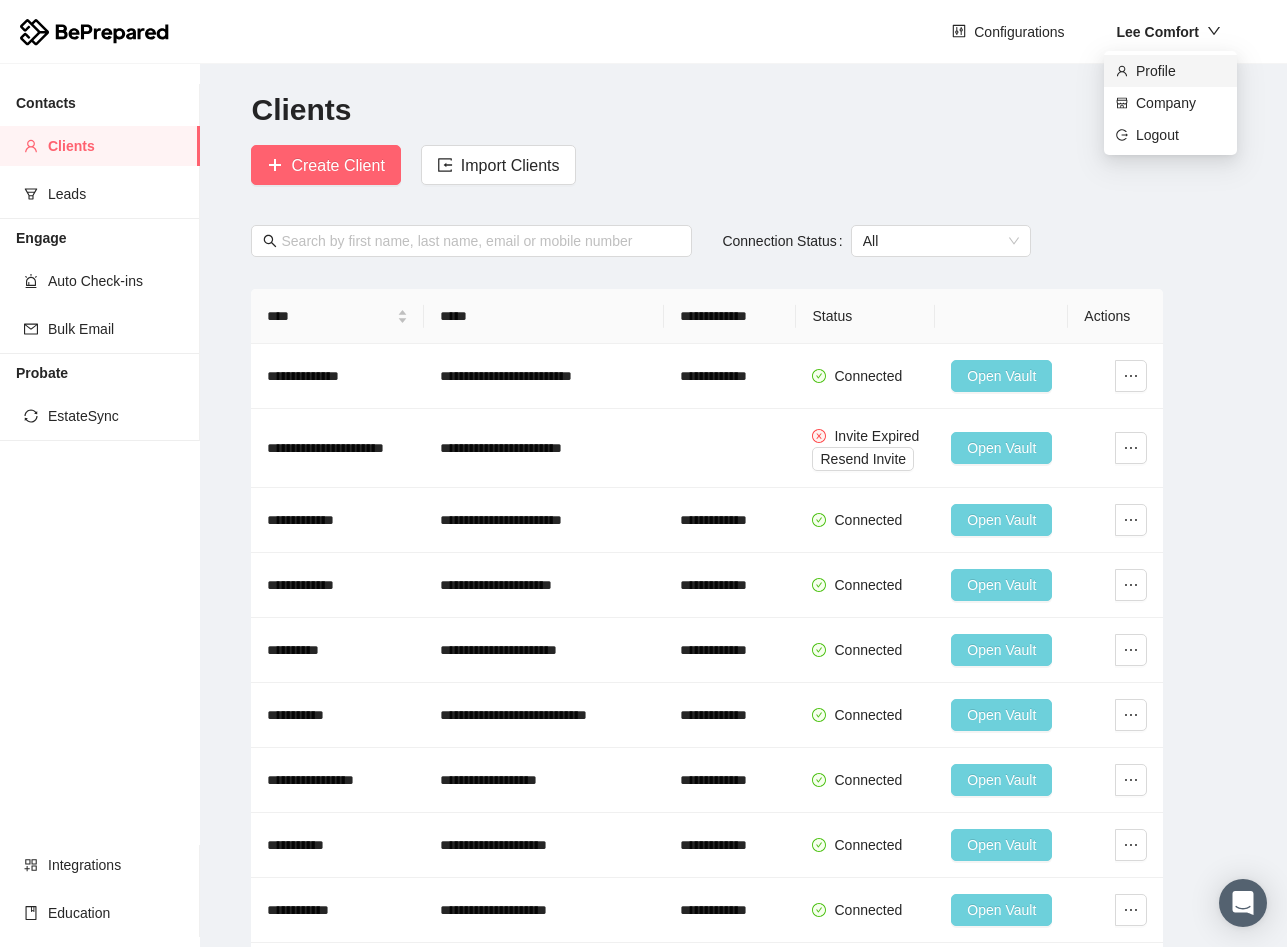 click on "Profile" at bounding box center (1180, 71) 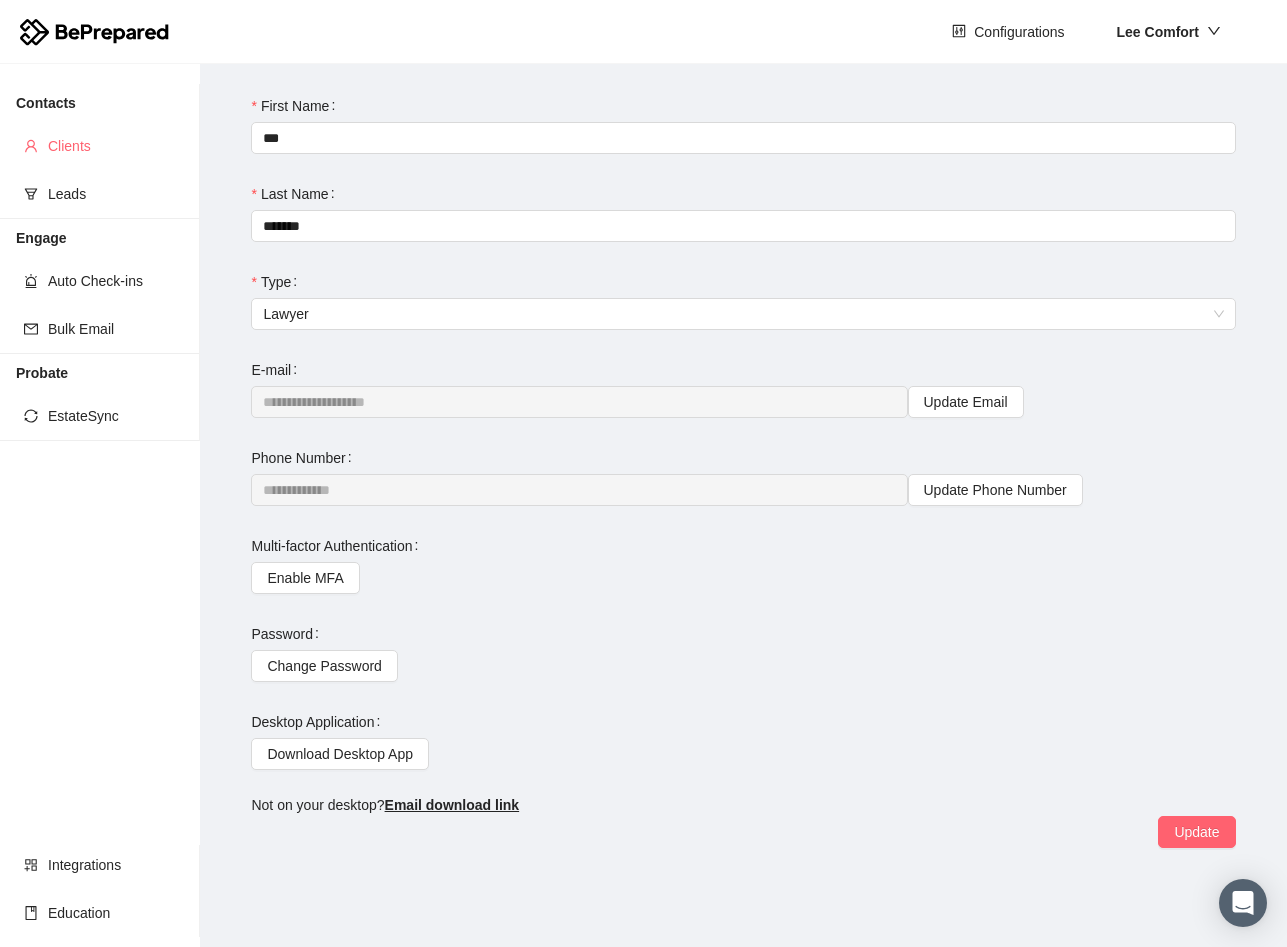 click on "Clients" at bounding box center [116, 146] 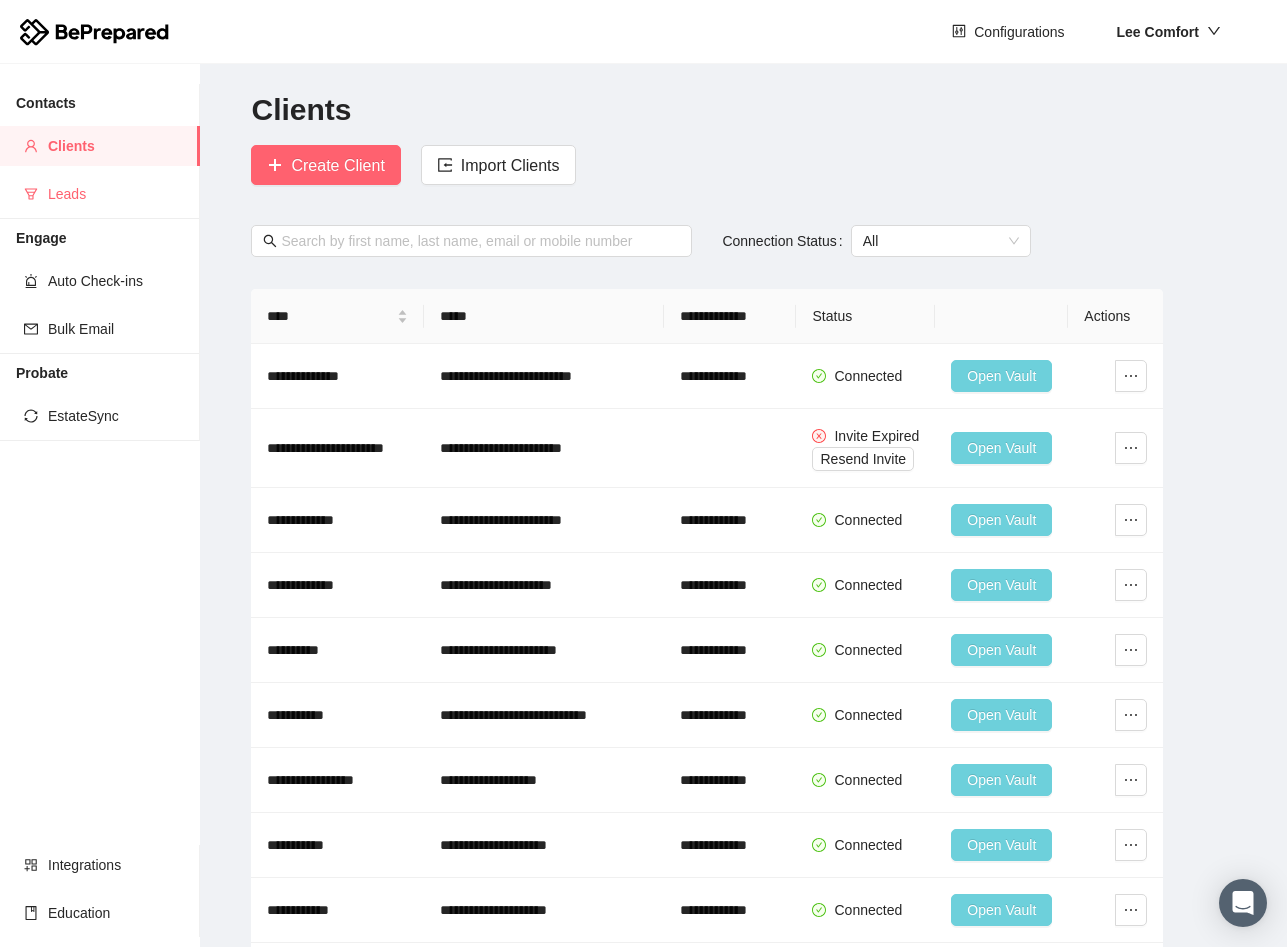 click on "Leads" at bounding box center (116, 194) 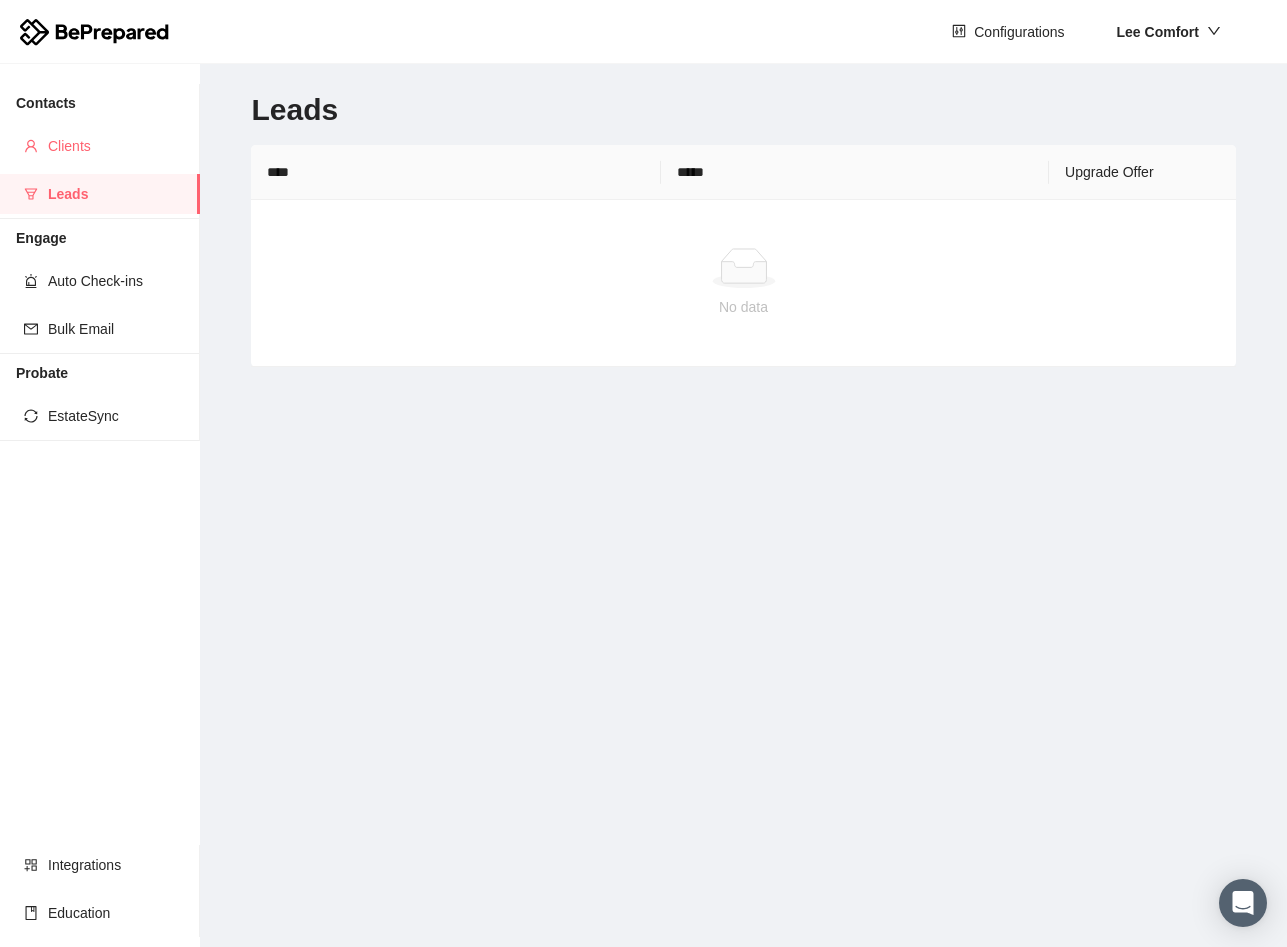click on "Clients" at bounding box center [116, 146] 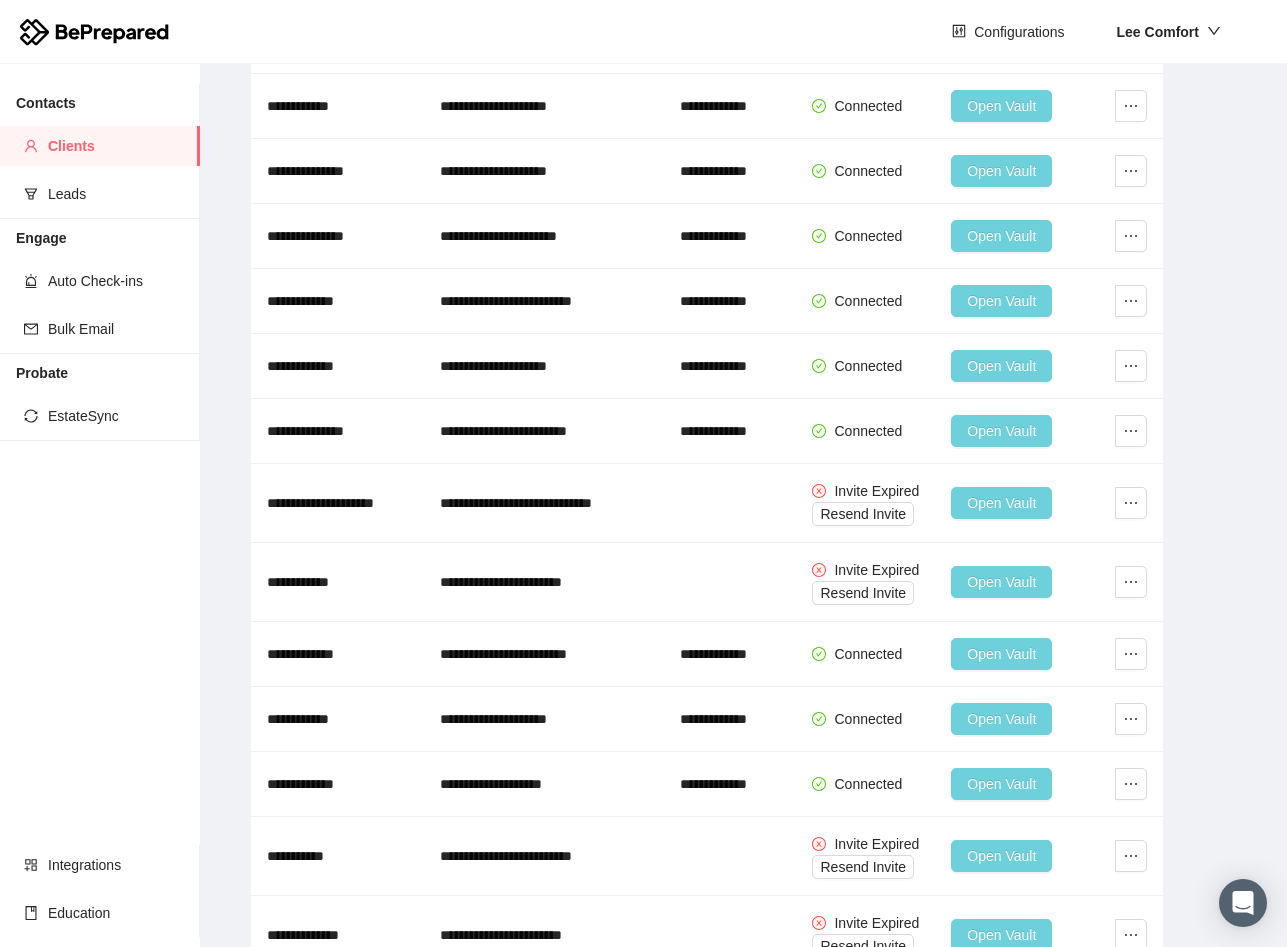 scroll, scrollTop: 800, scrollLeft: 0, axis: vertical 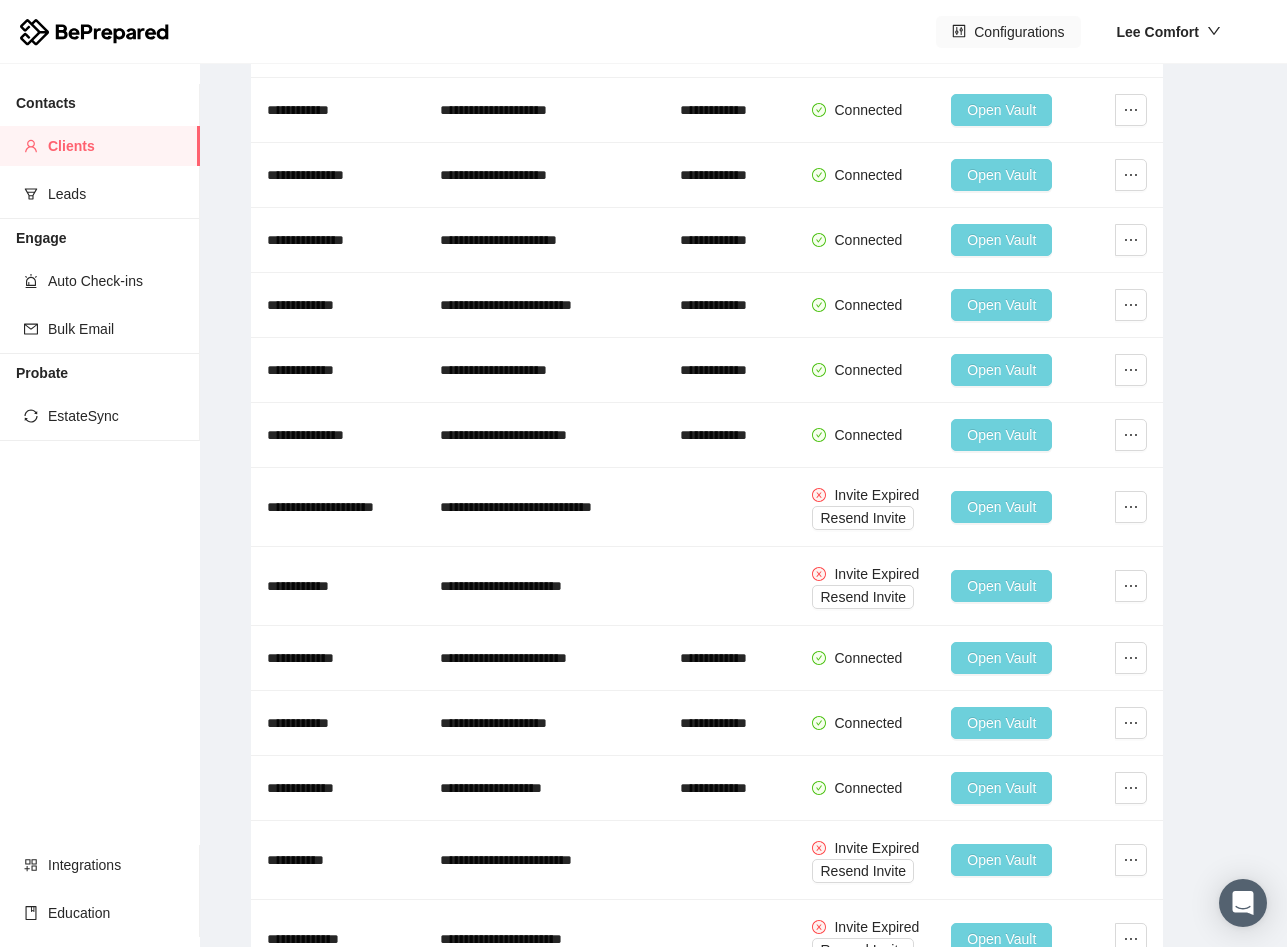 click on "Configurations" at bounding box center (1019, 32) 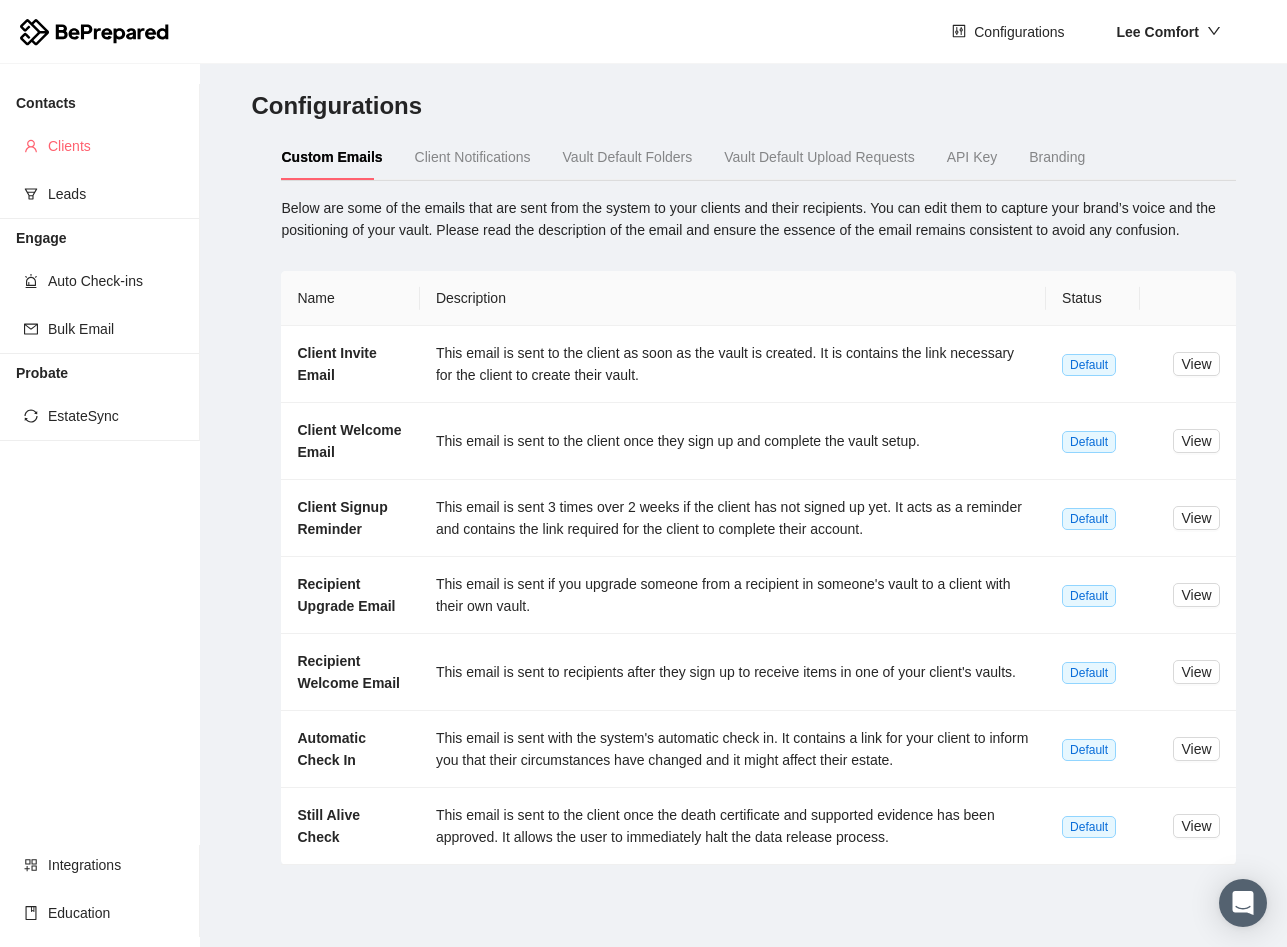 click on "Client Notifications" at bounding box center [473, 157] 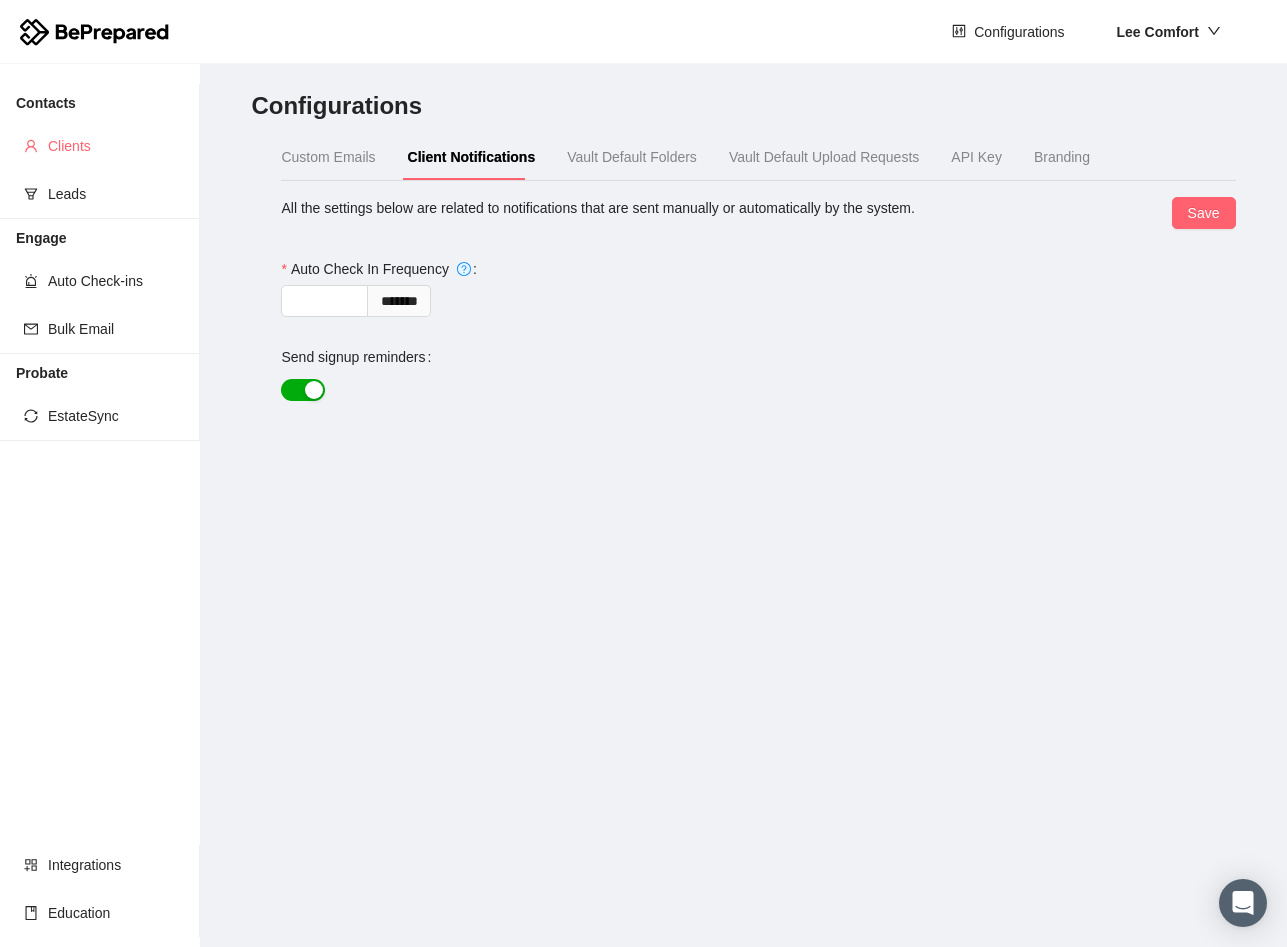 click on "Vault Default Folders" at bounding box center (632, 157) 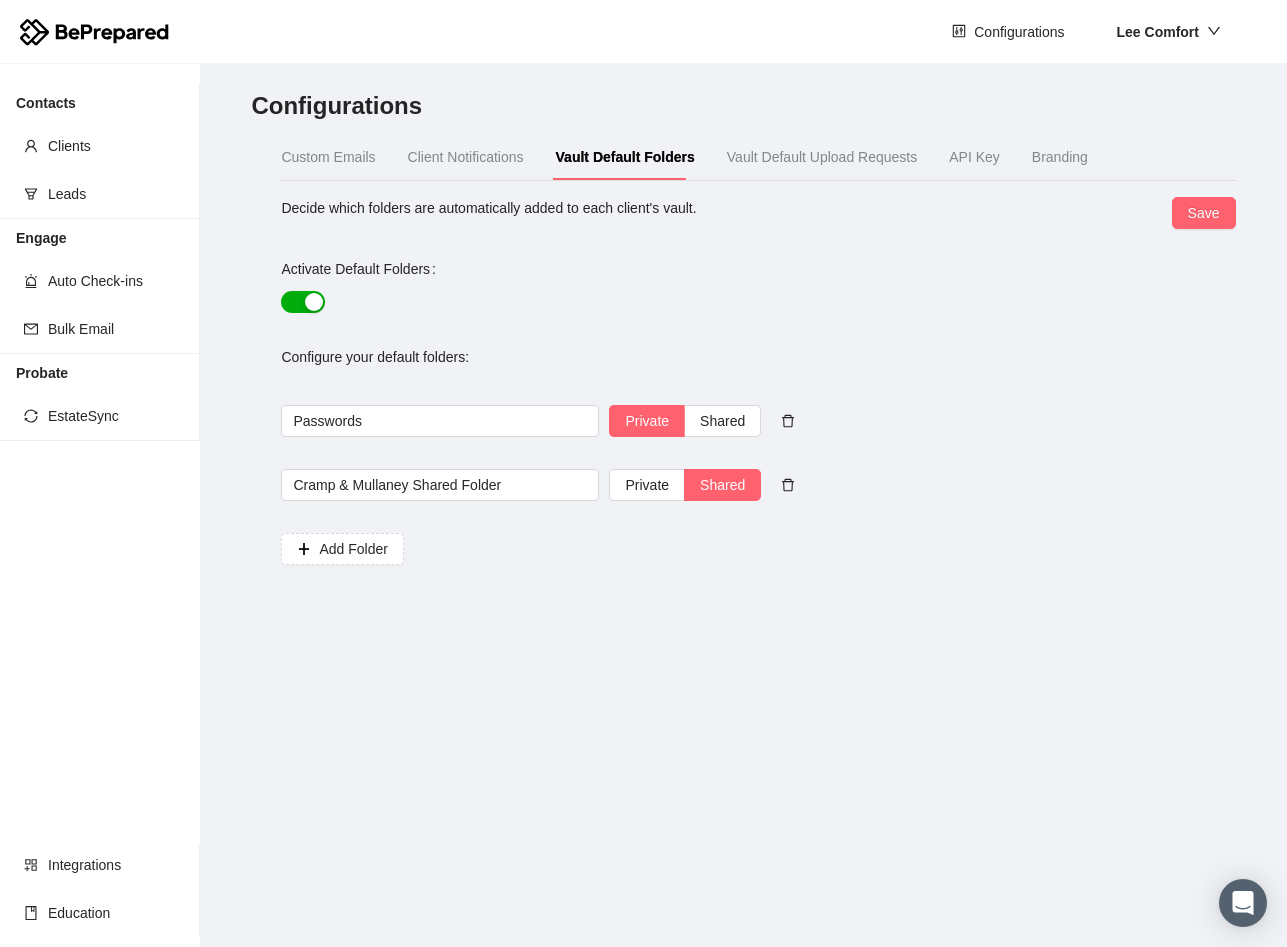 click on "Vault Default Upload Requests" at bounding box center (822, 157) 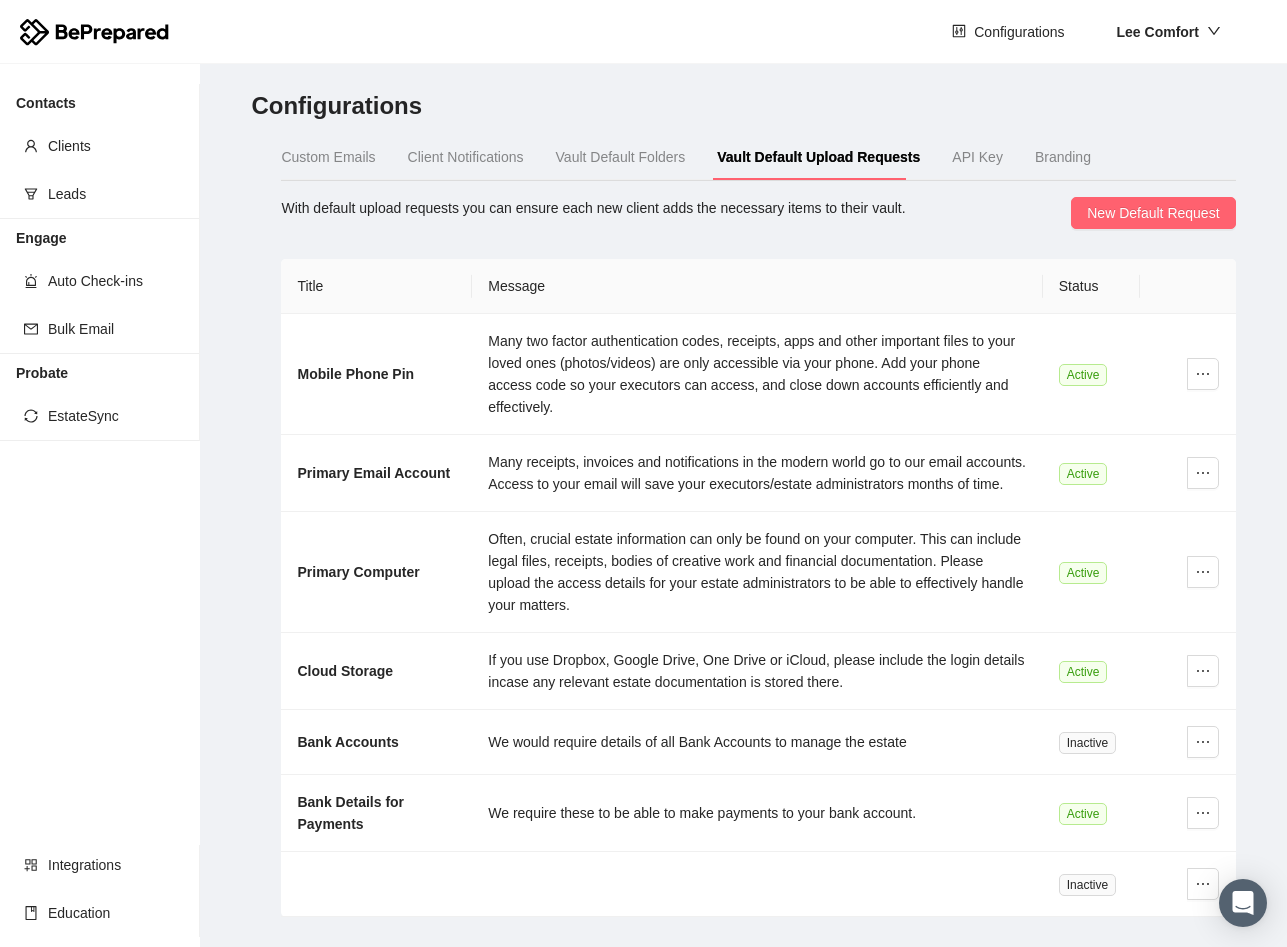 click on "API Key" at bounding box center [977, 157] 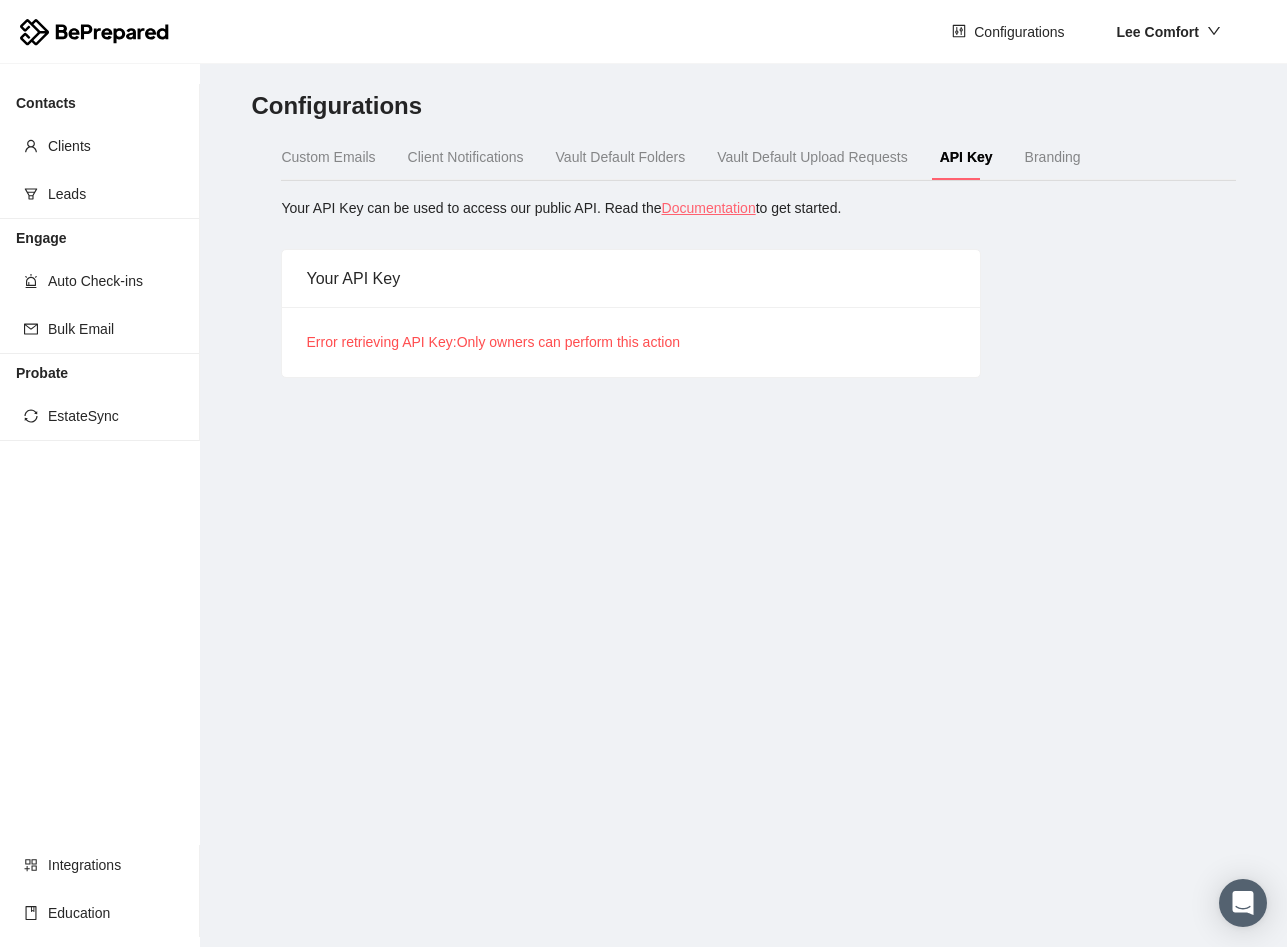 click on "Branding" at bounding box center (1053, 157) 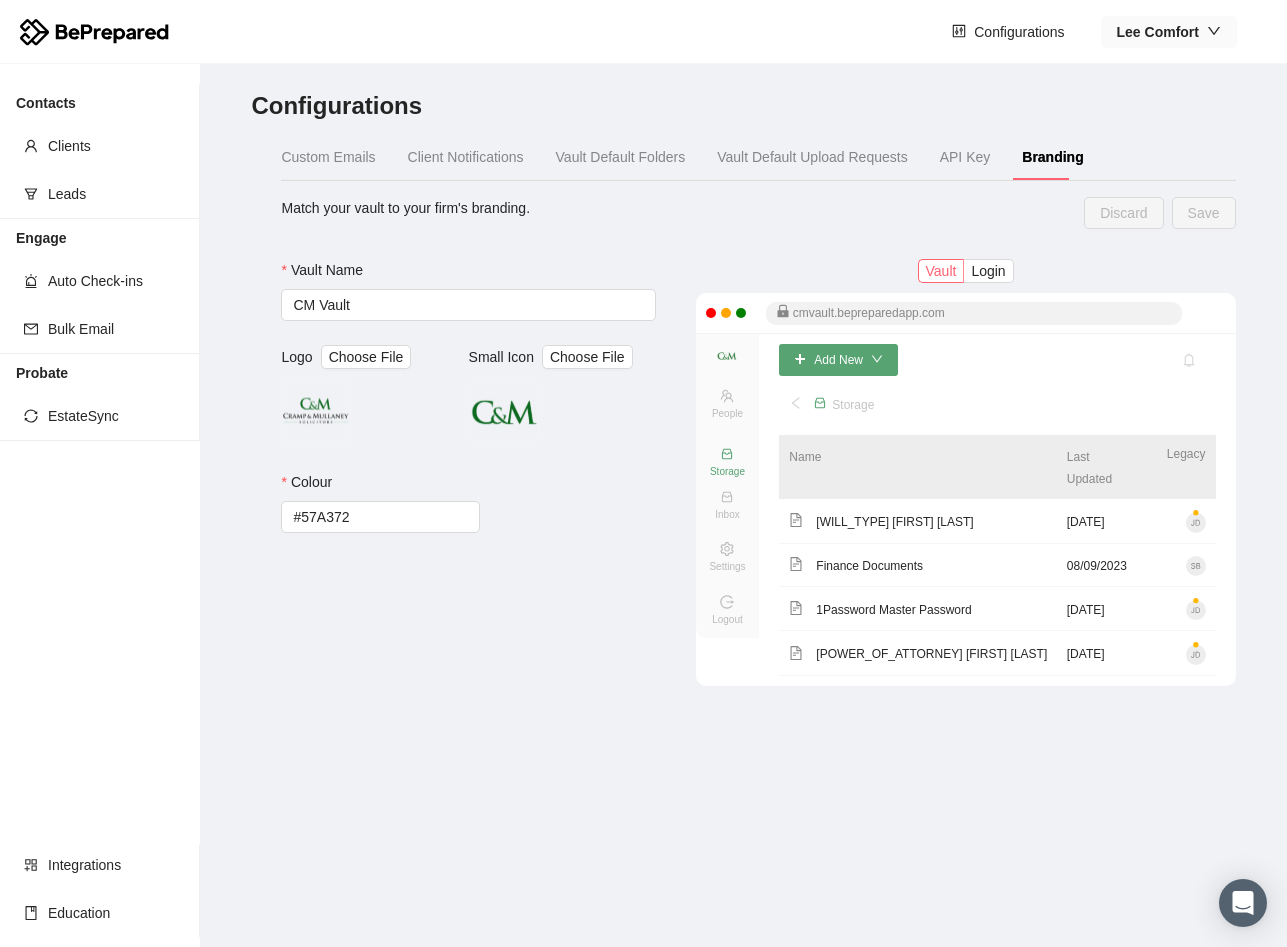click on "[FIRST] [LAST]" at bounding box center (1158, 32) 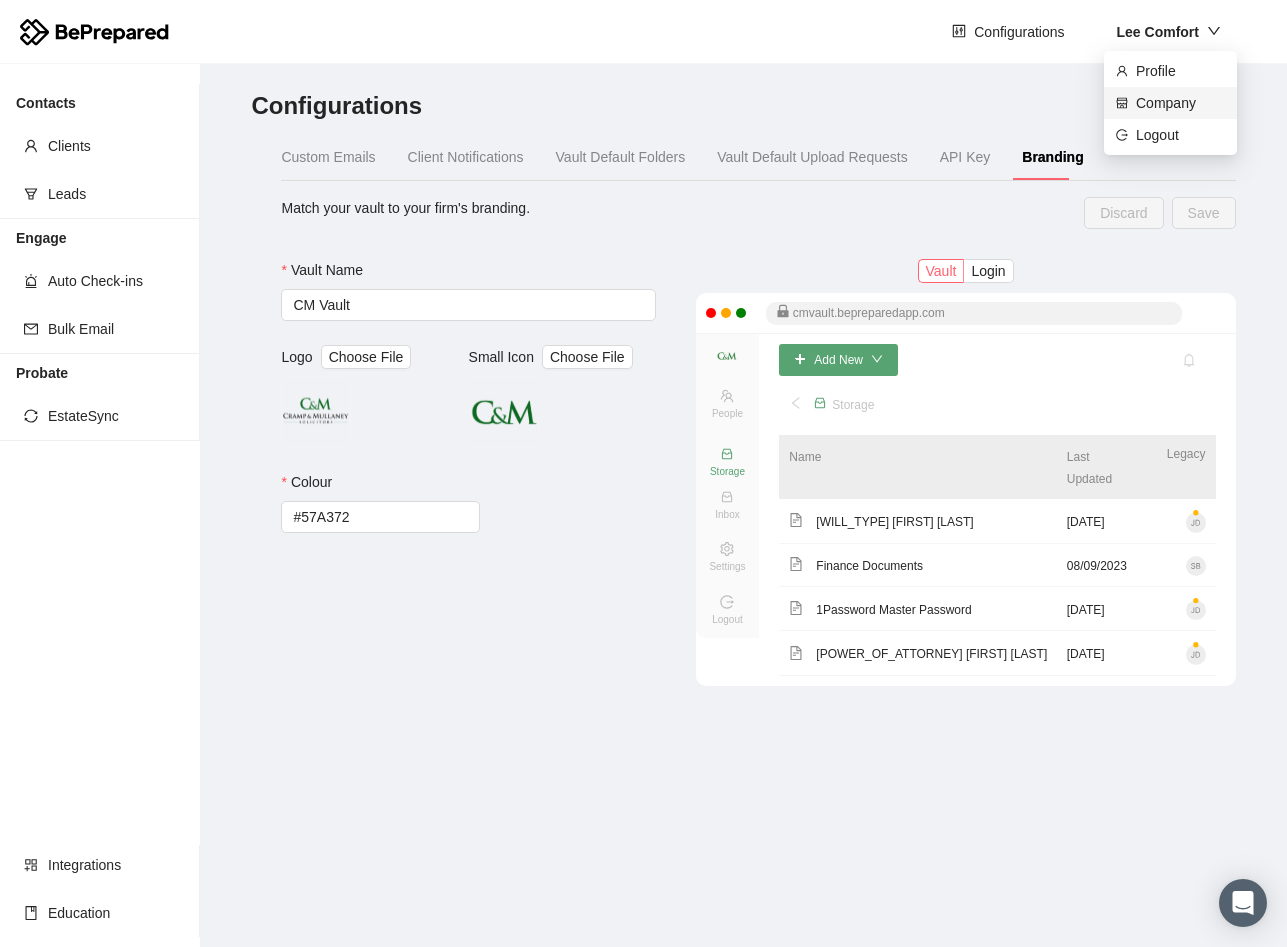 click on "Company" at bounding box center (1180, 103) 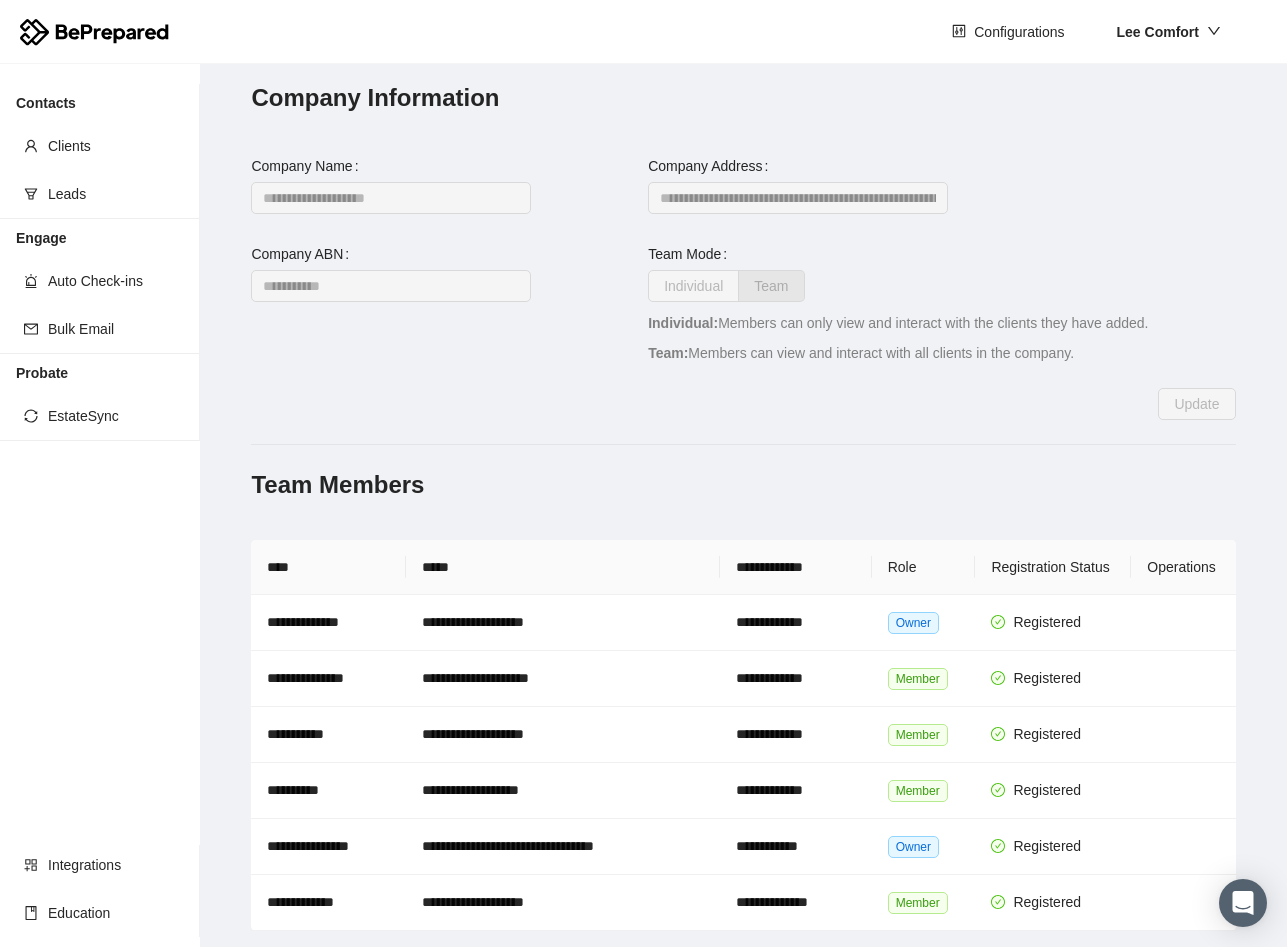 scroll, scrollTop: 11, scrollLeft: 0, axis: vertical 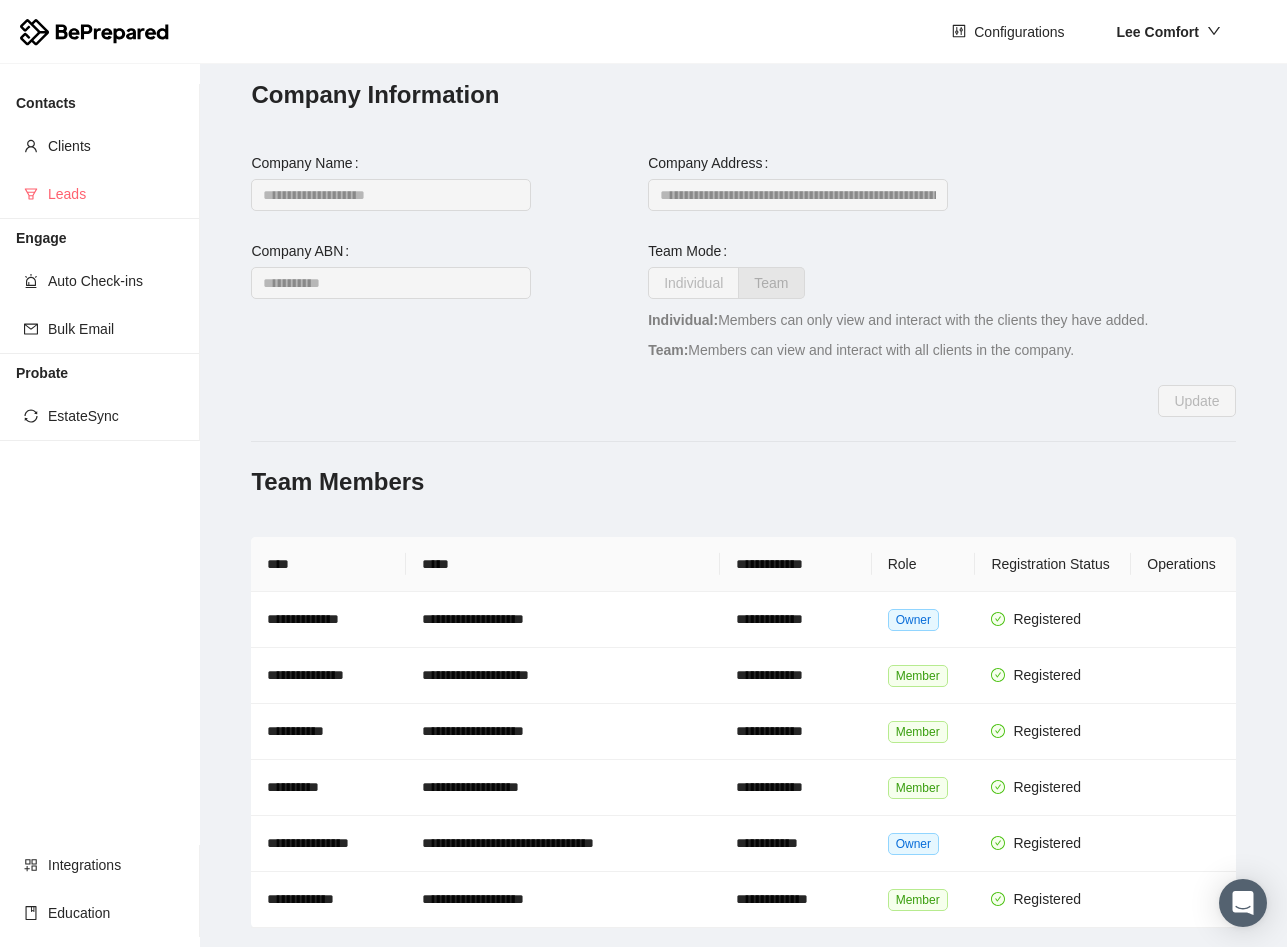 click on "Leads" at bounding box center (116, 194) 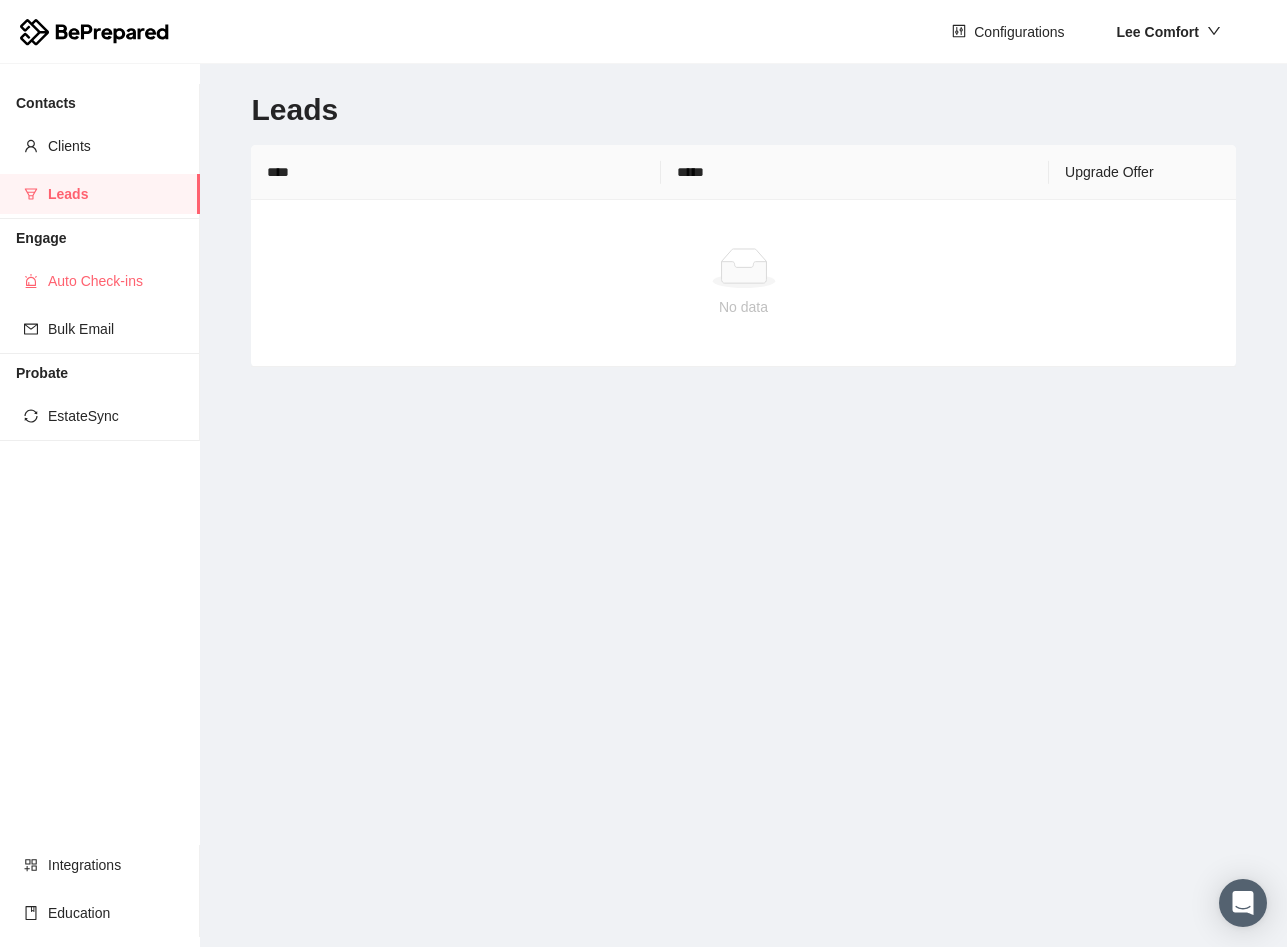 click on "Auto Check-ins" at bounding box center [116, 281] 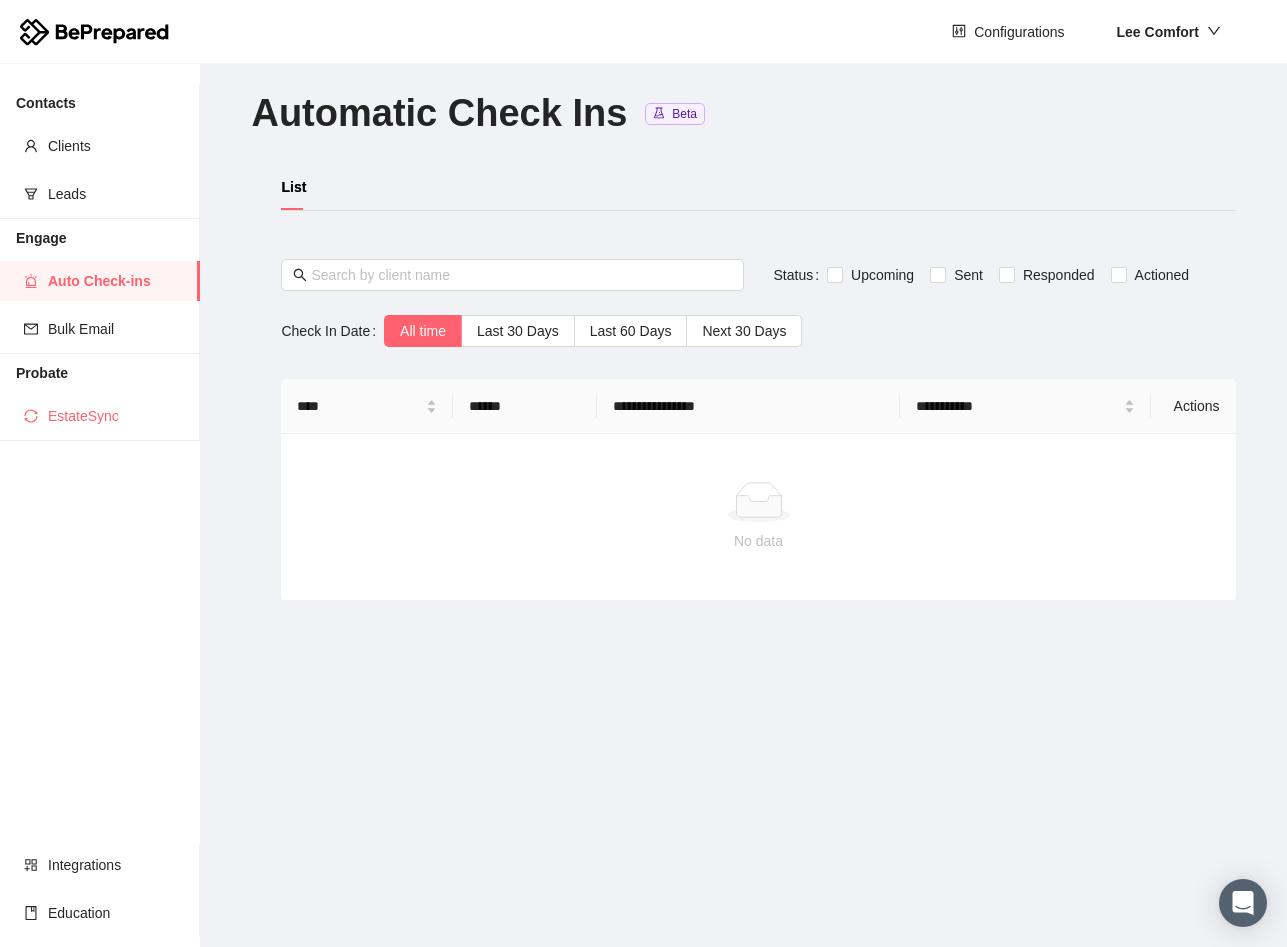 click on "EstateSync" at bounding box center (116, 416) 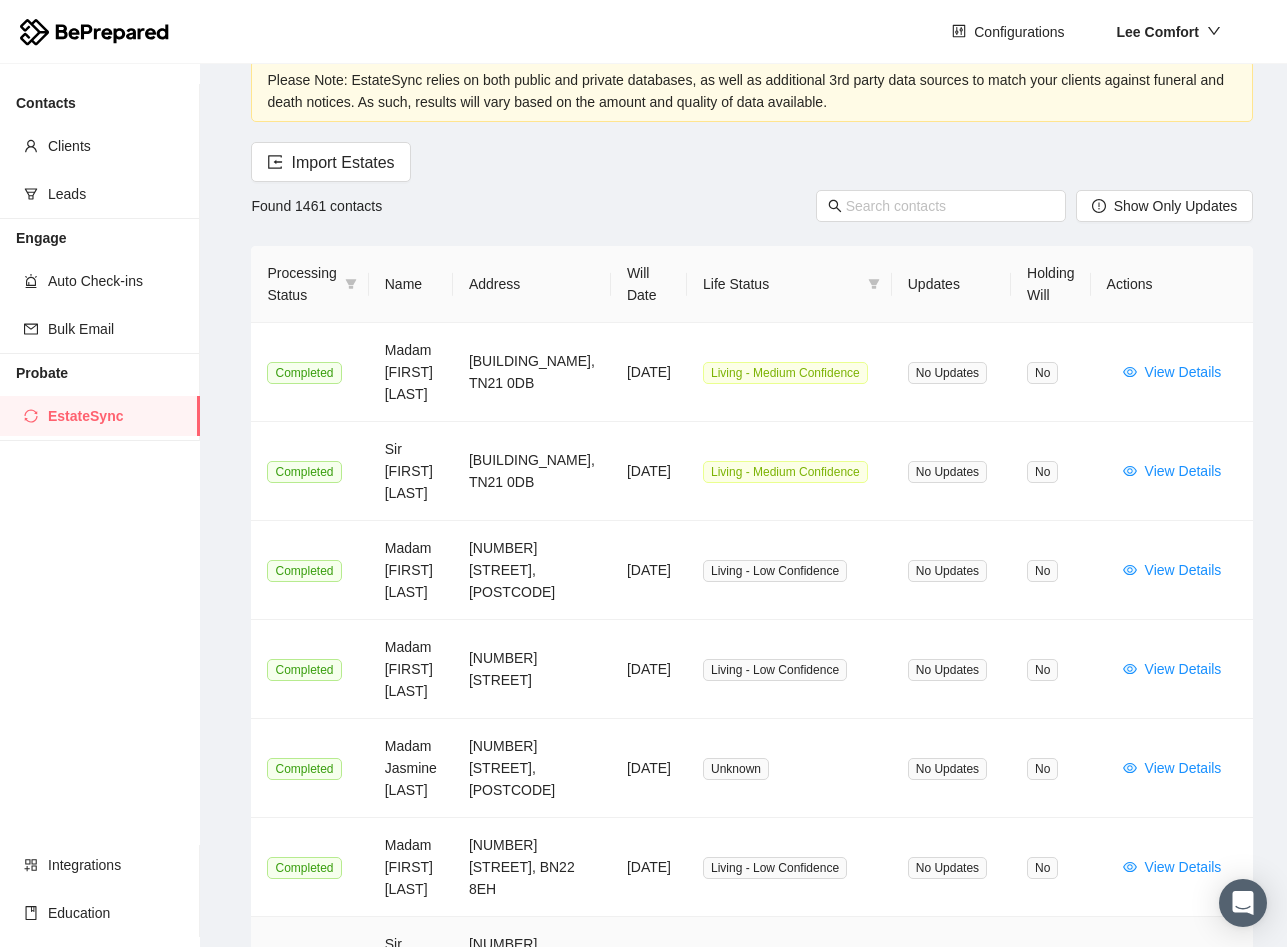 scroll, scrollTop: 0, scrollLeft: 0, axis: both 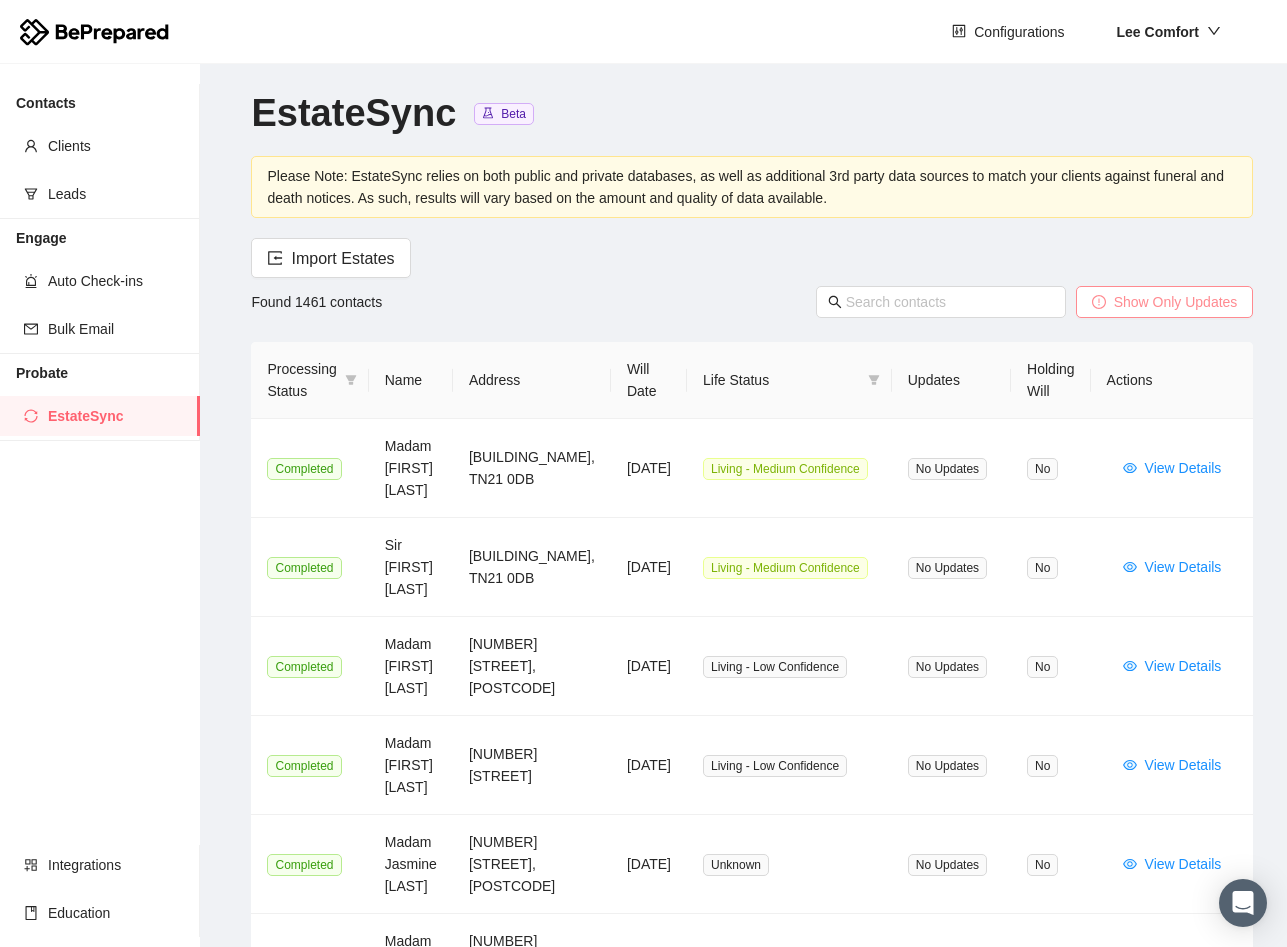 click on "Show Only Updates" at bounding box center (342, 258) 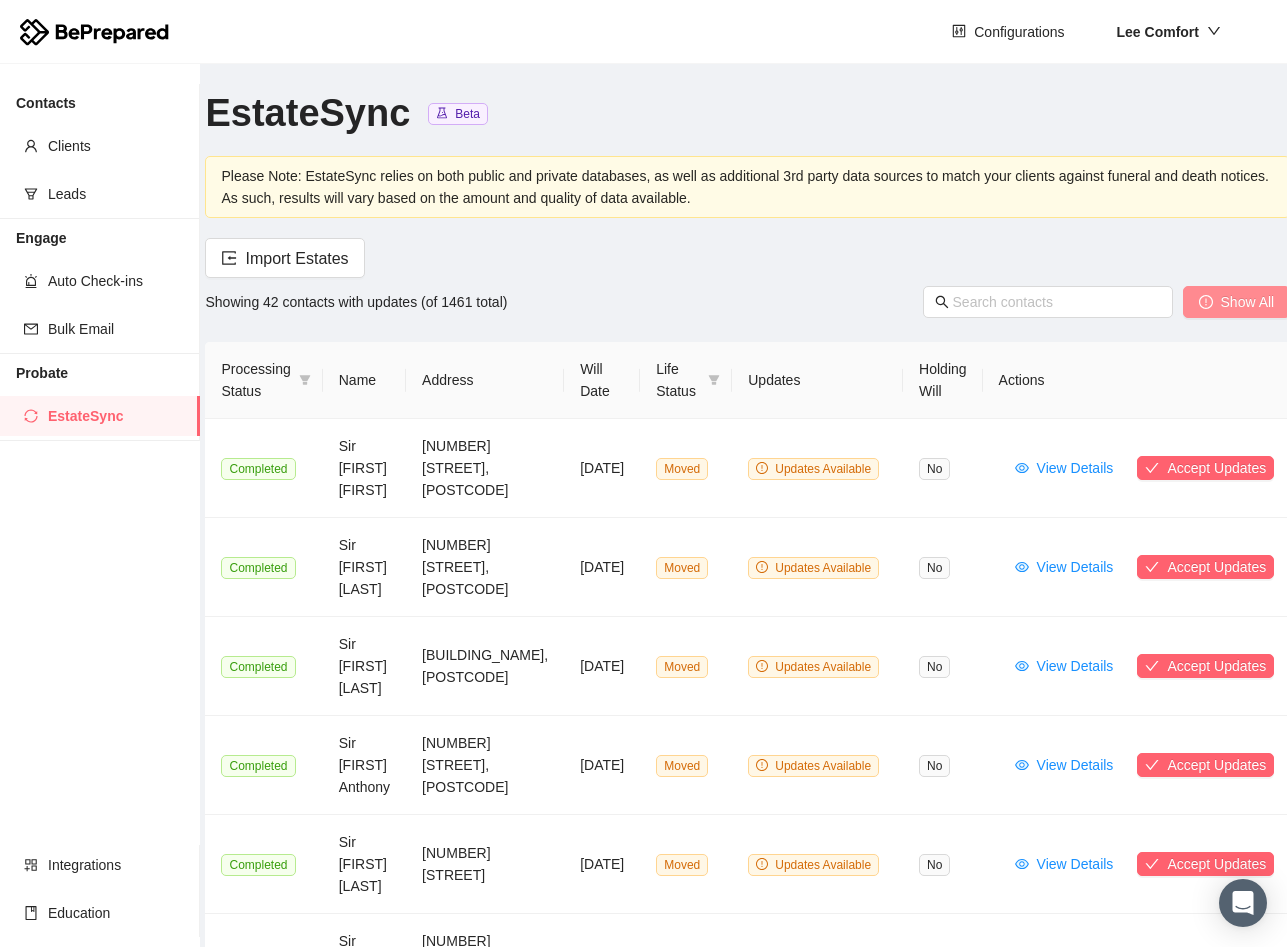 scroll, scrollTop: 0, scrollLeft: 62, axis: horizontal 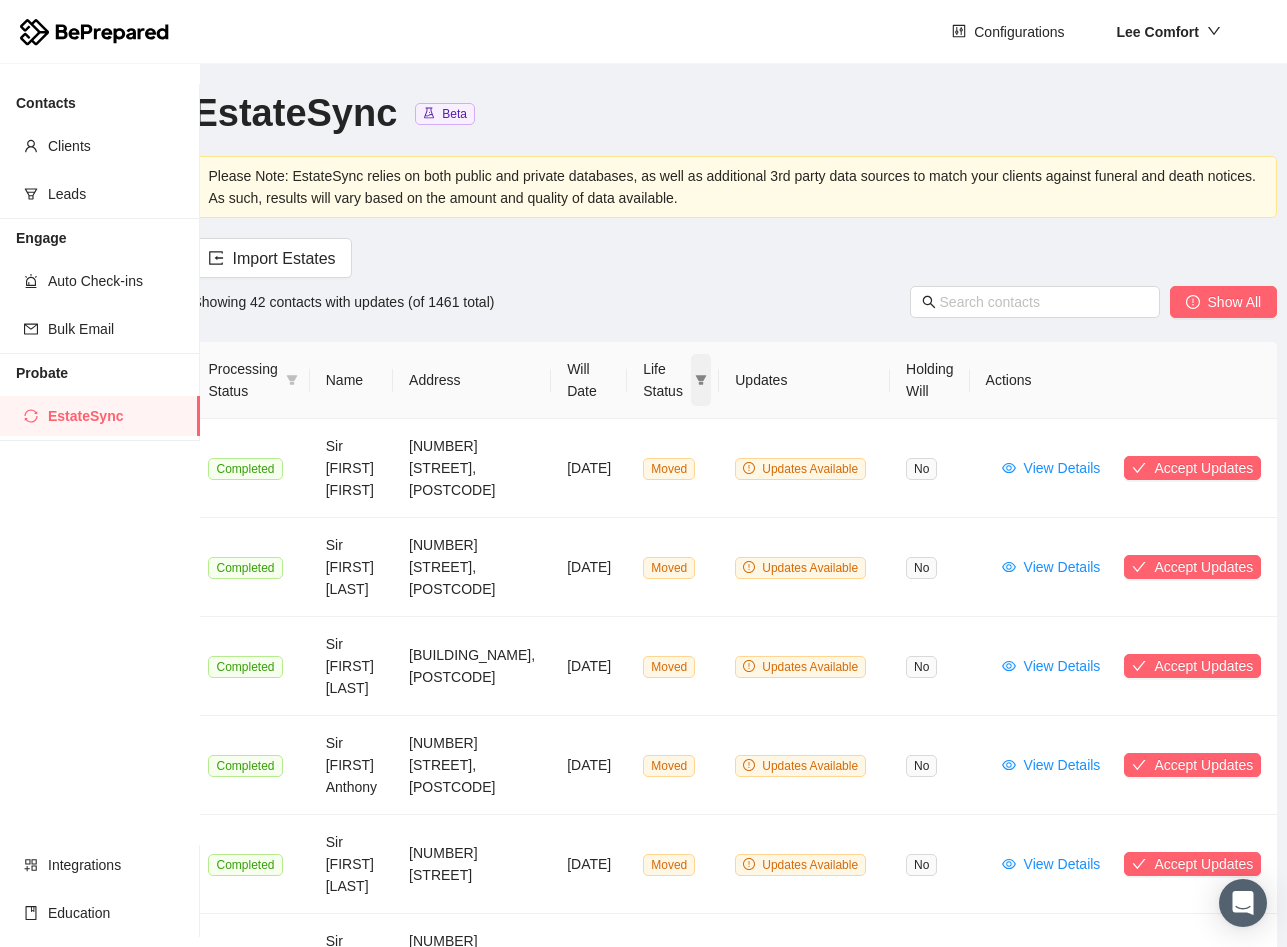 click at bounding box center (292, 380) 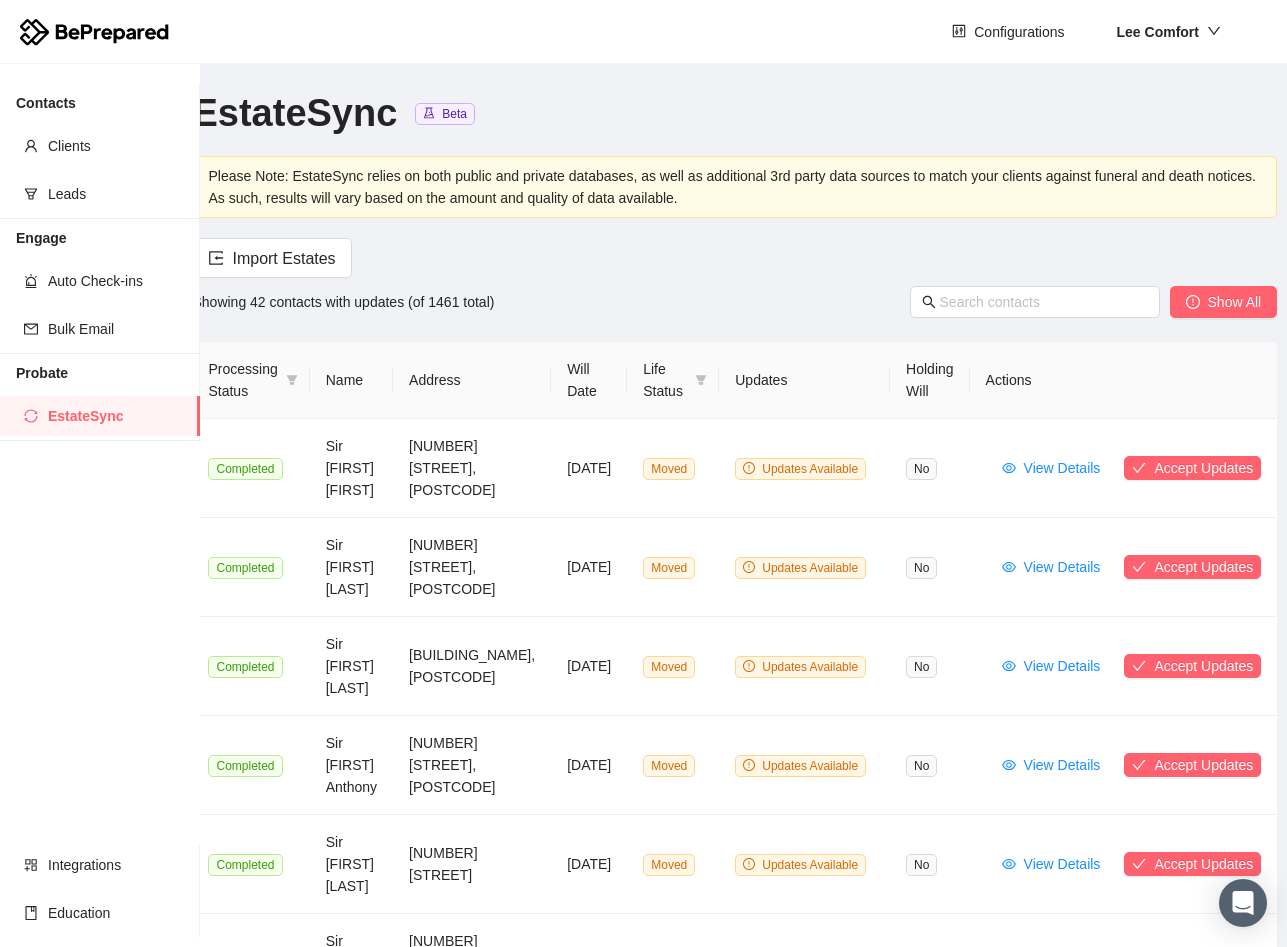 click on "Please Note: EstateSync relies on both public and private databases, as well as additional 3rd party data sources to match your clients against funeral and death notices. As such, results will vary based on the amount and quality of data available. Import Estates" at bounding box center [734, 217] 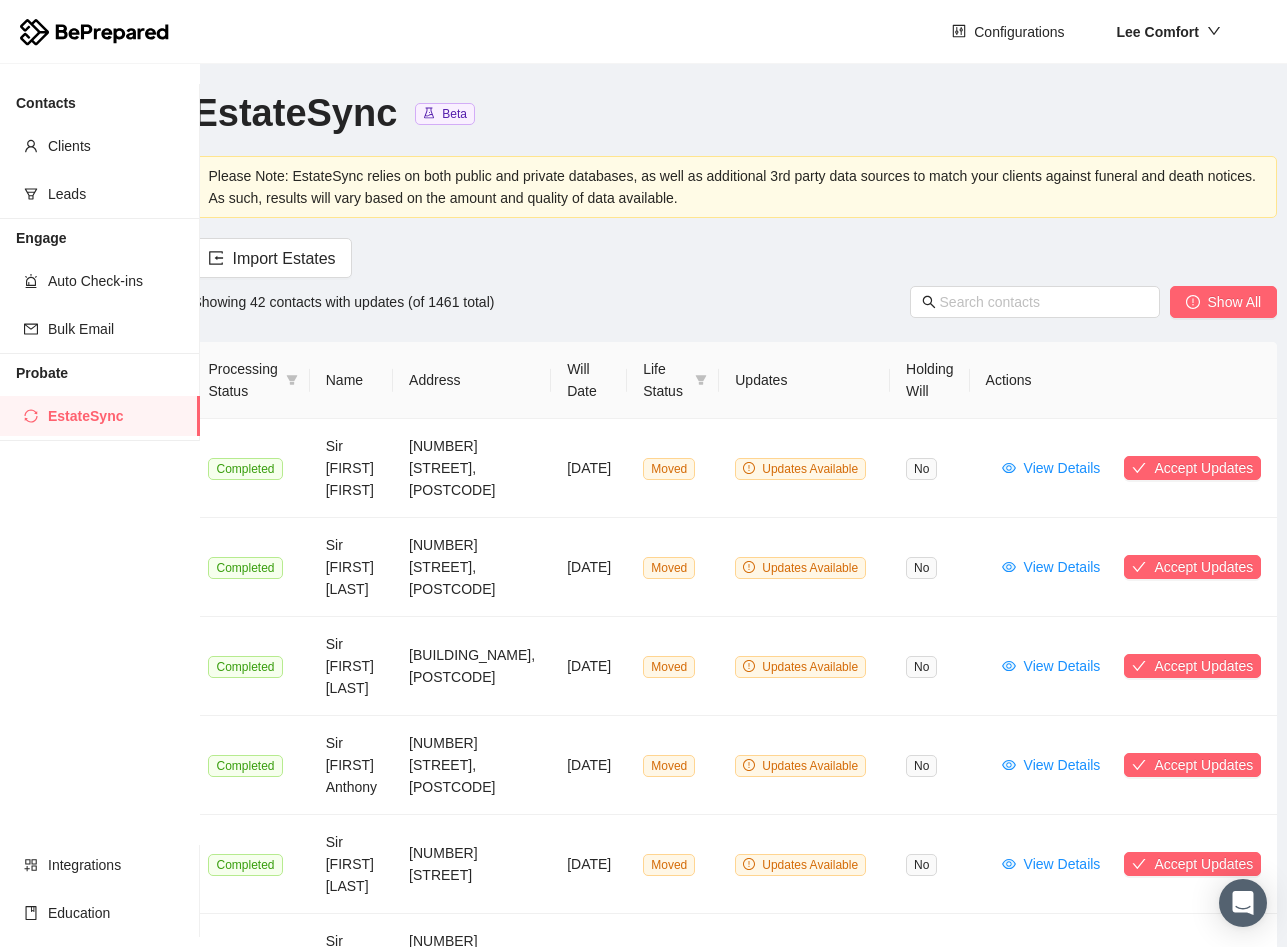 scroll, scrollTop: 0, scrollLeft: 0, axis: both 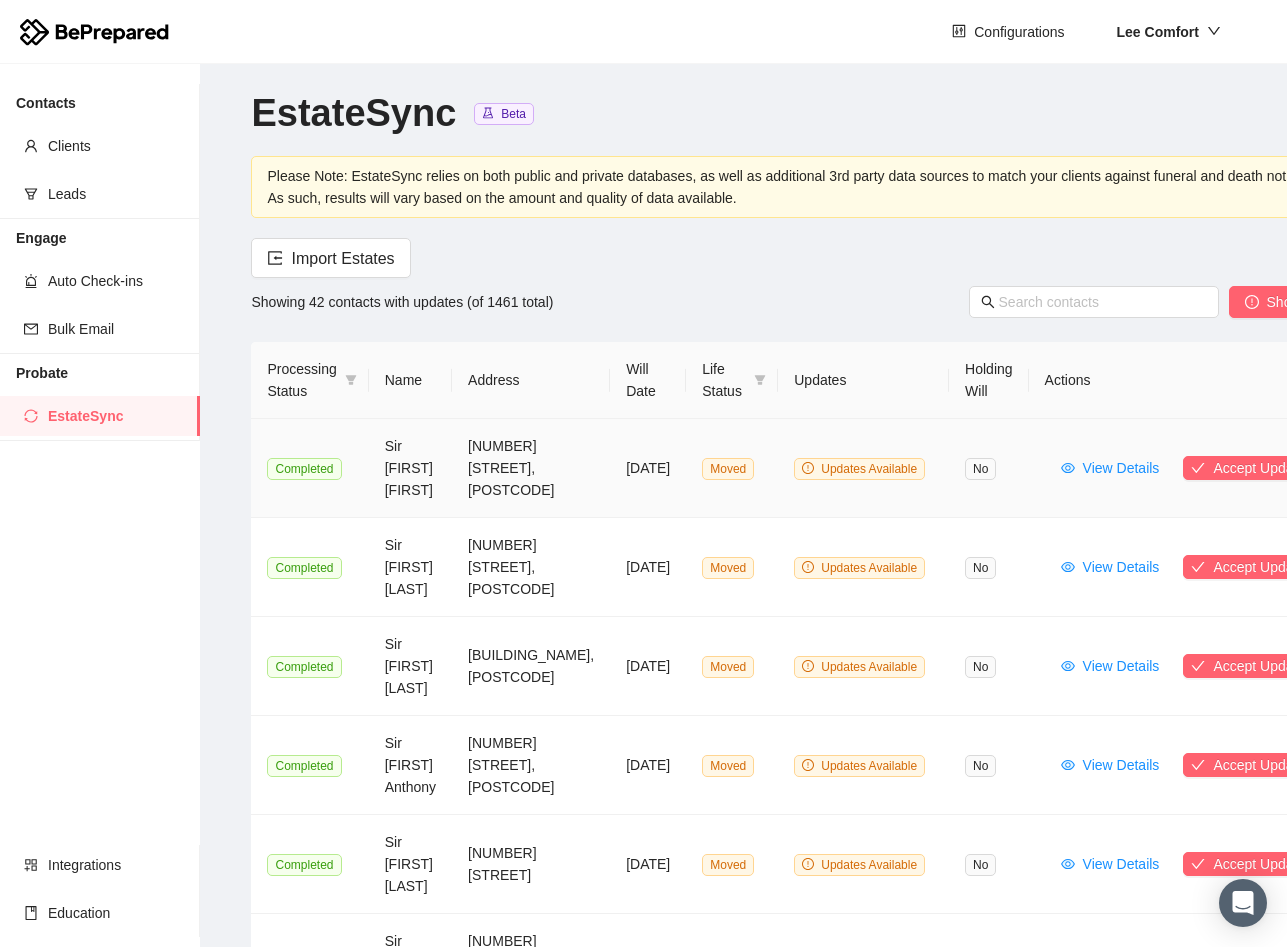 click on "View Details" at bounding box center [1121, 468] 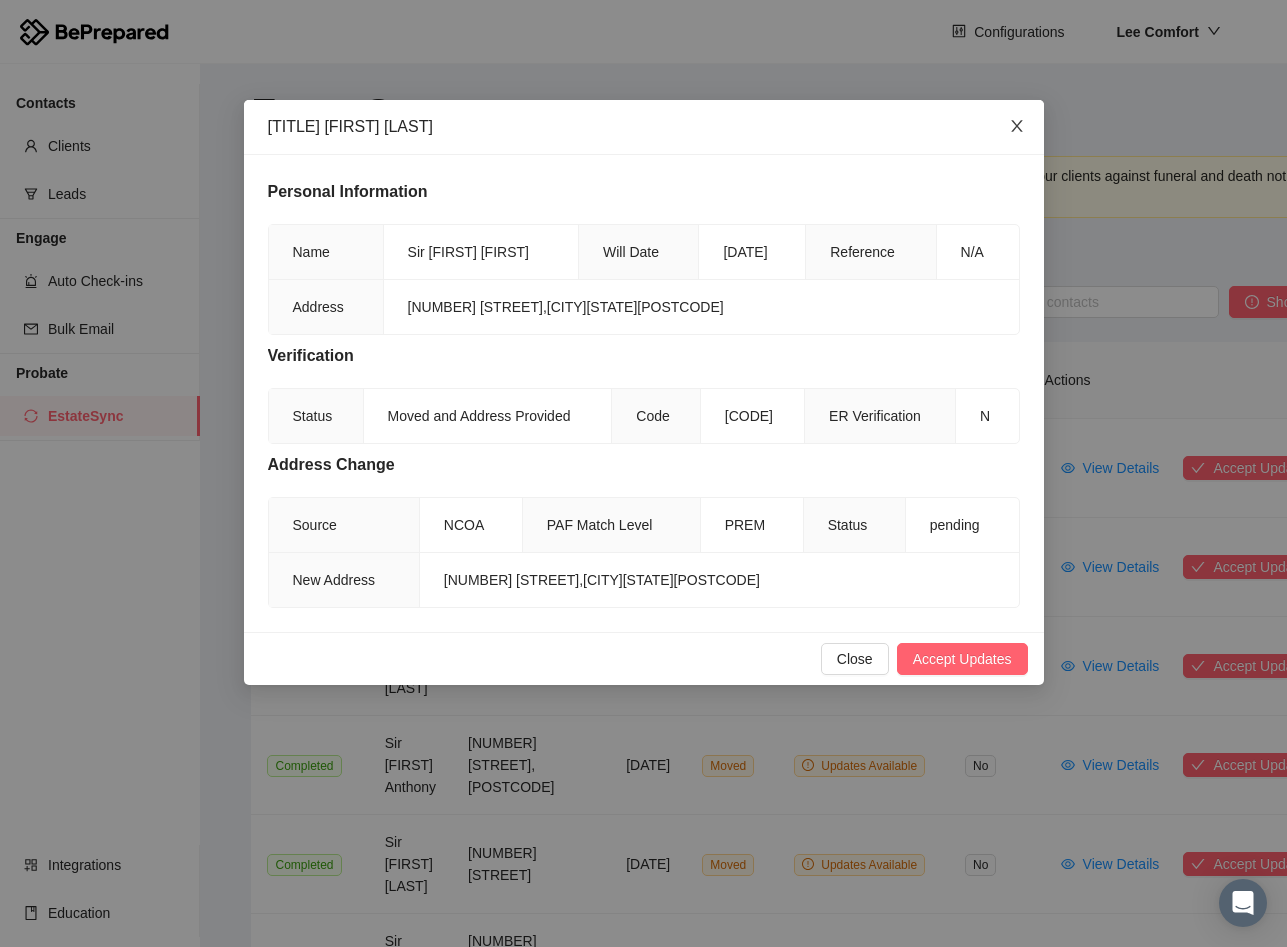click at bounding box center [1016, 126] 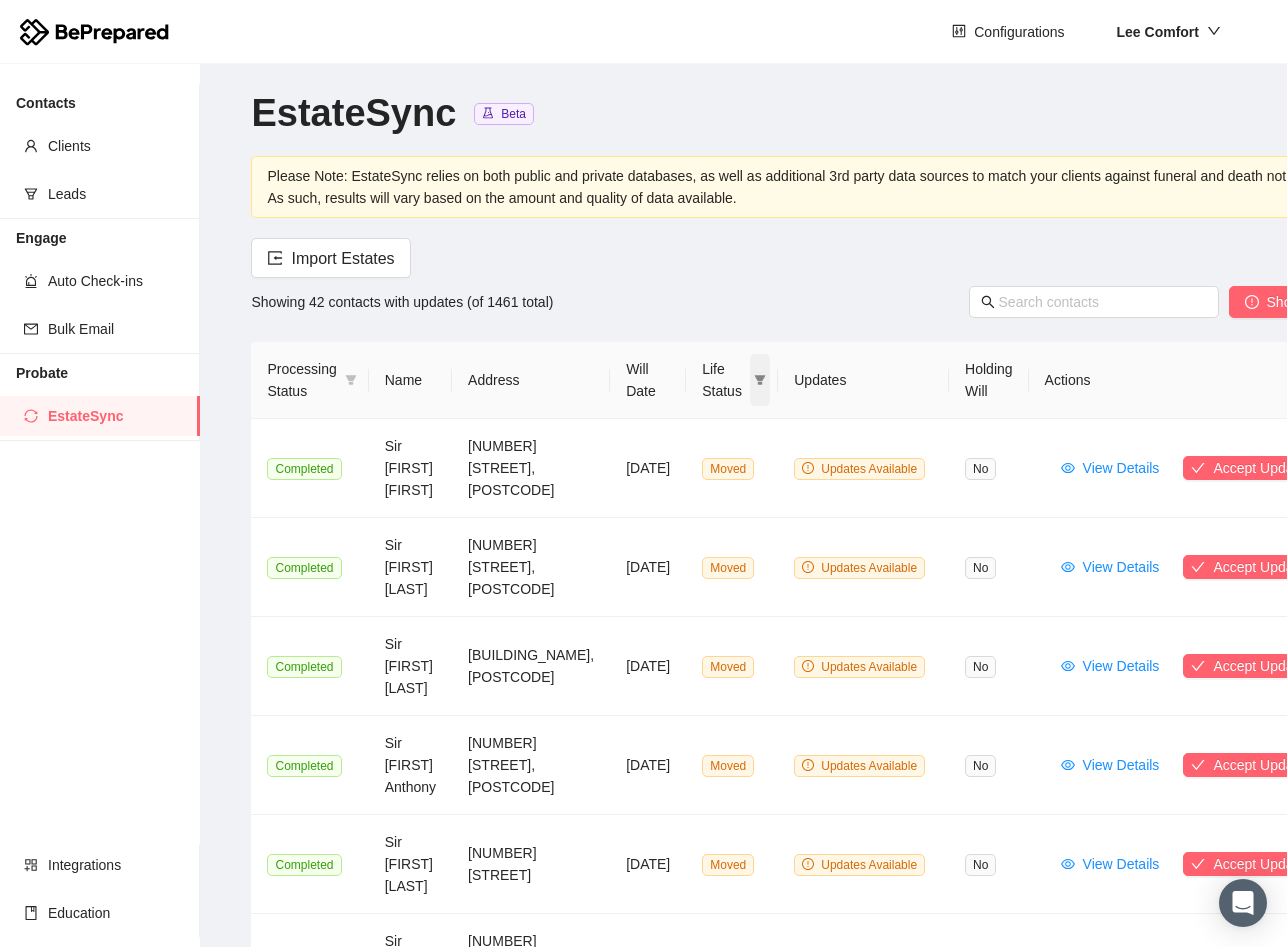 click at bounding box center [351, 380] 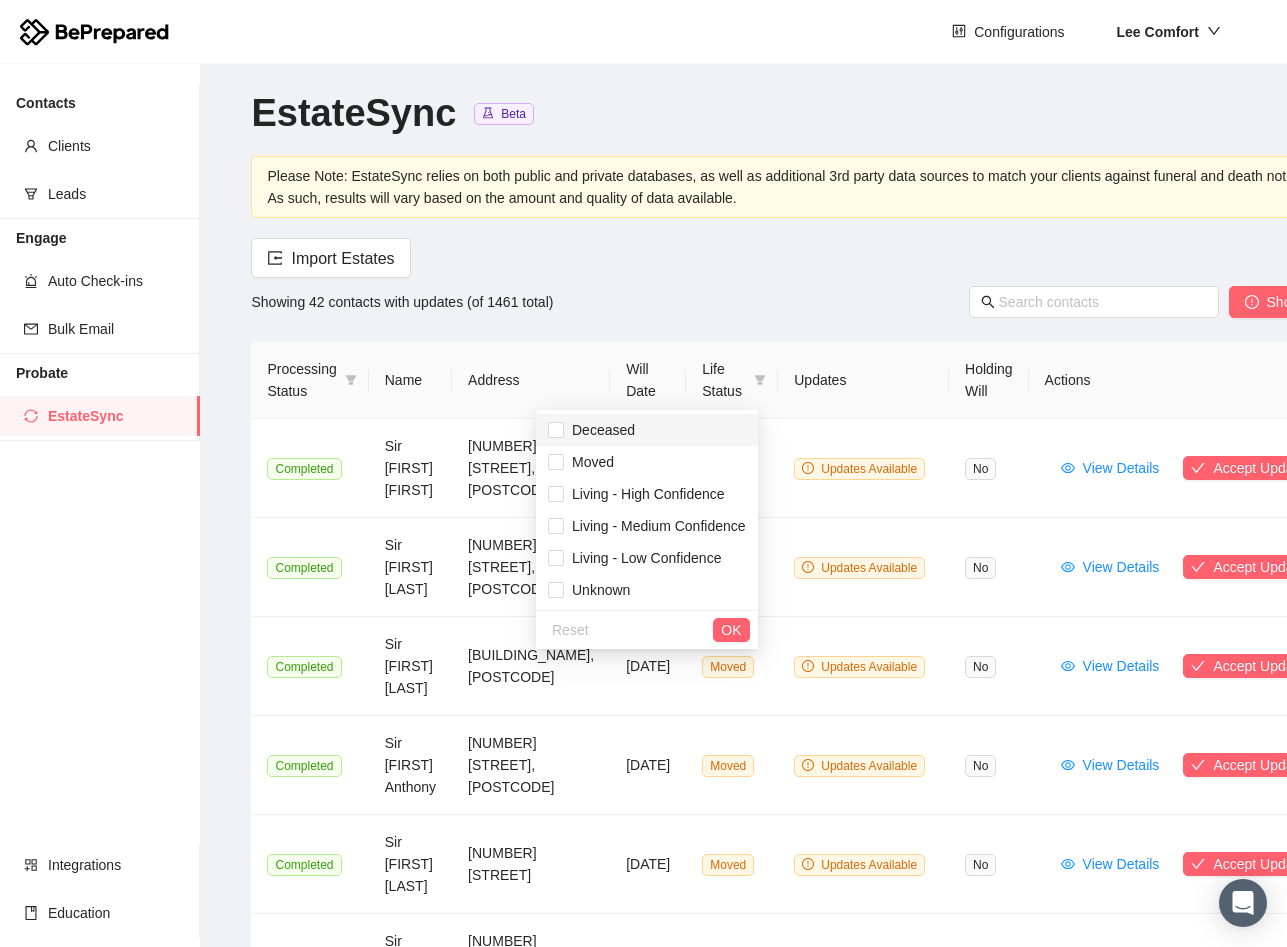 click on "Deceased" at bounding box center [599, 430] 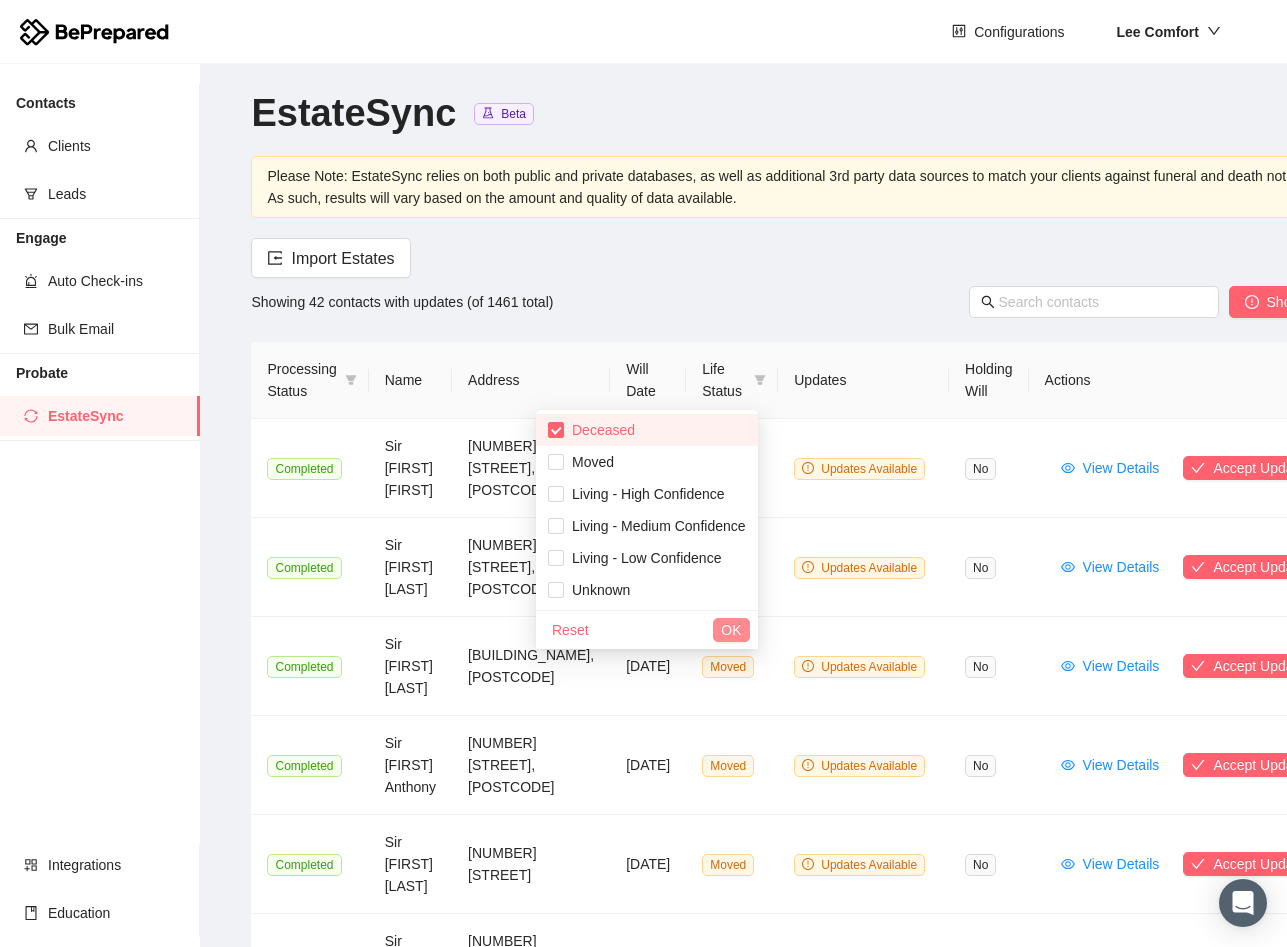 click on "OK" at bounding box center (731, 630) 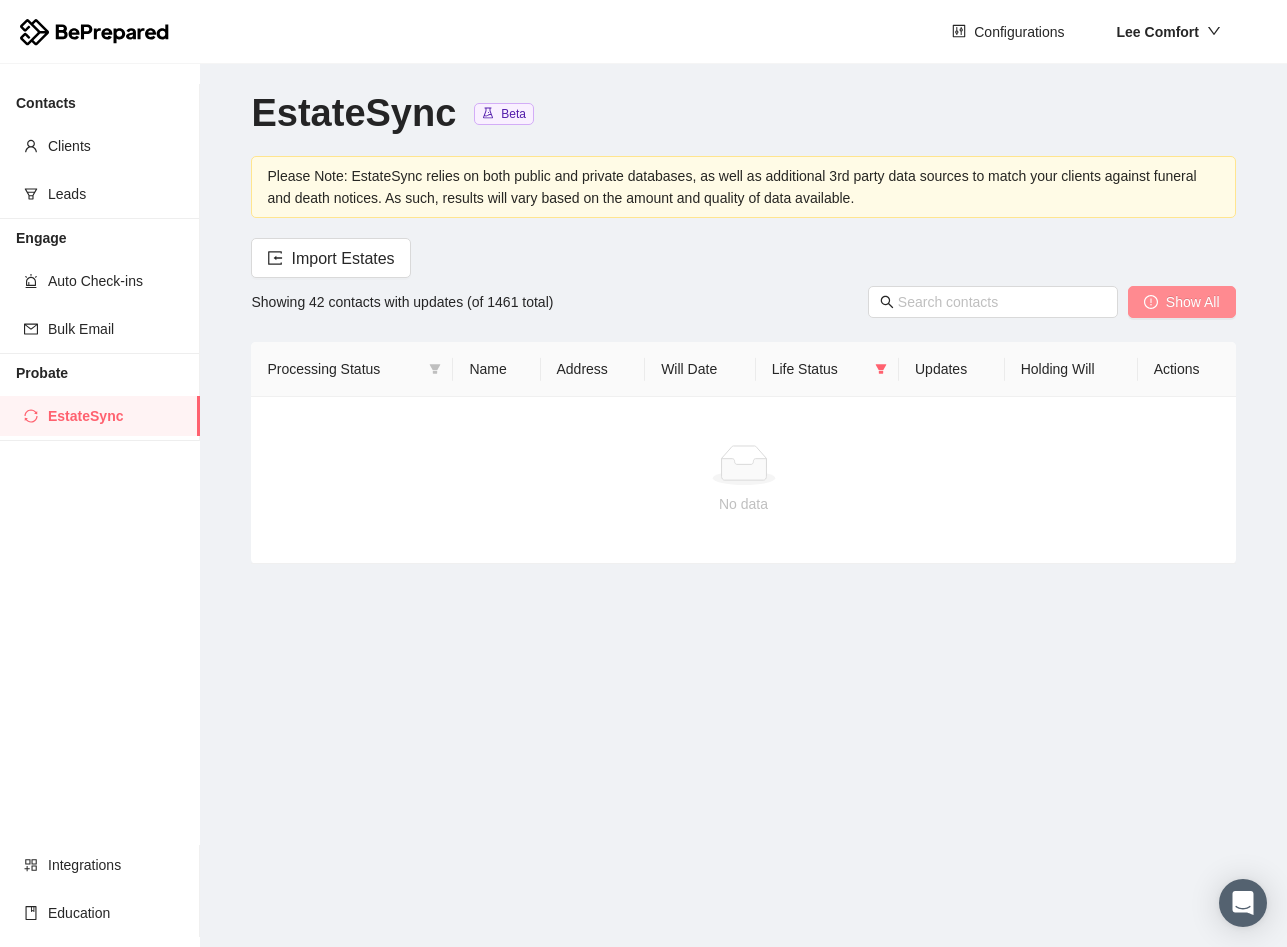click on "Show All" at bounding box center (1193, 302) 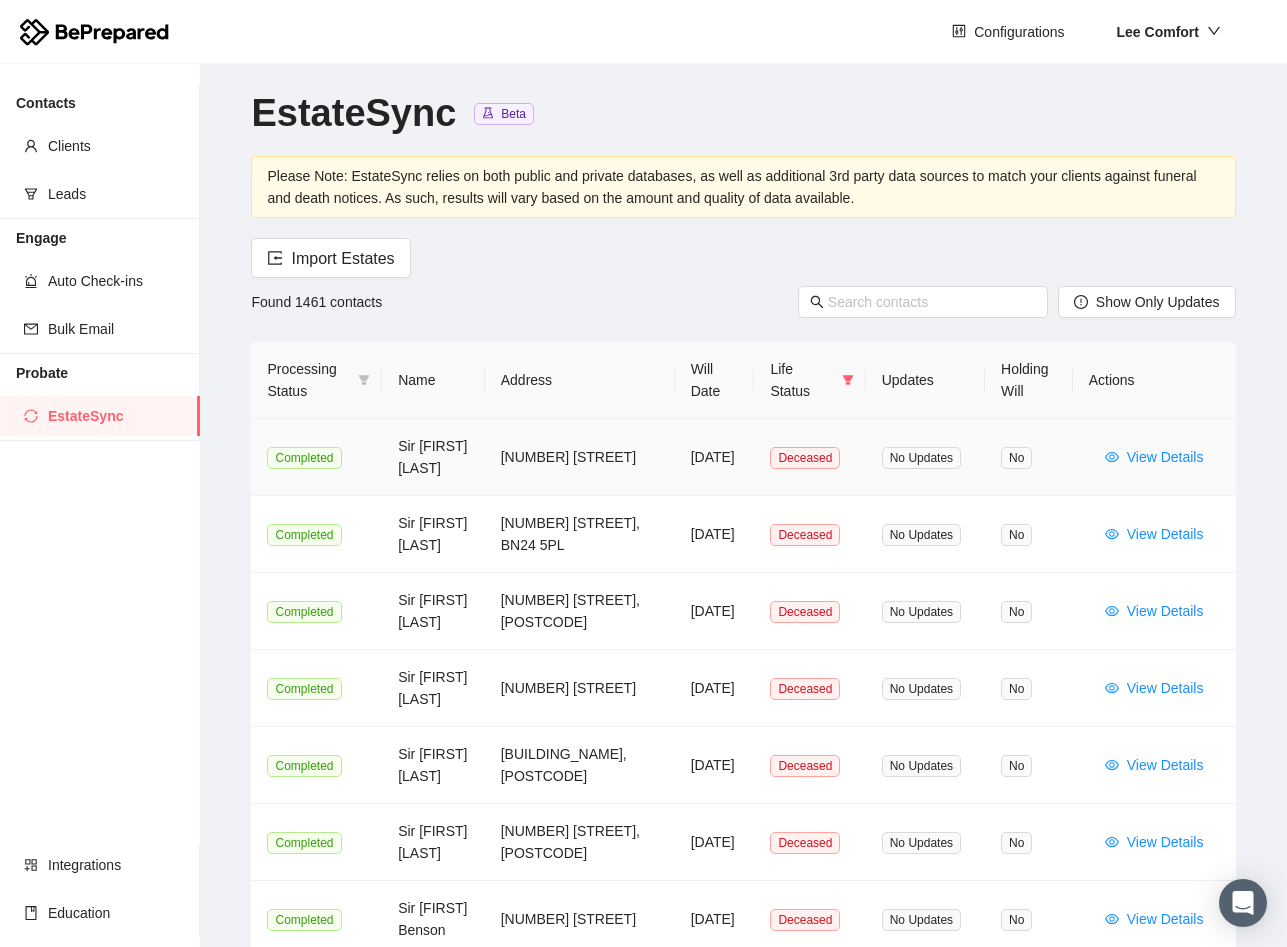 click on "View Details" at bounding box center (1165, 457) 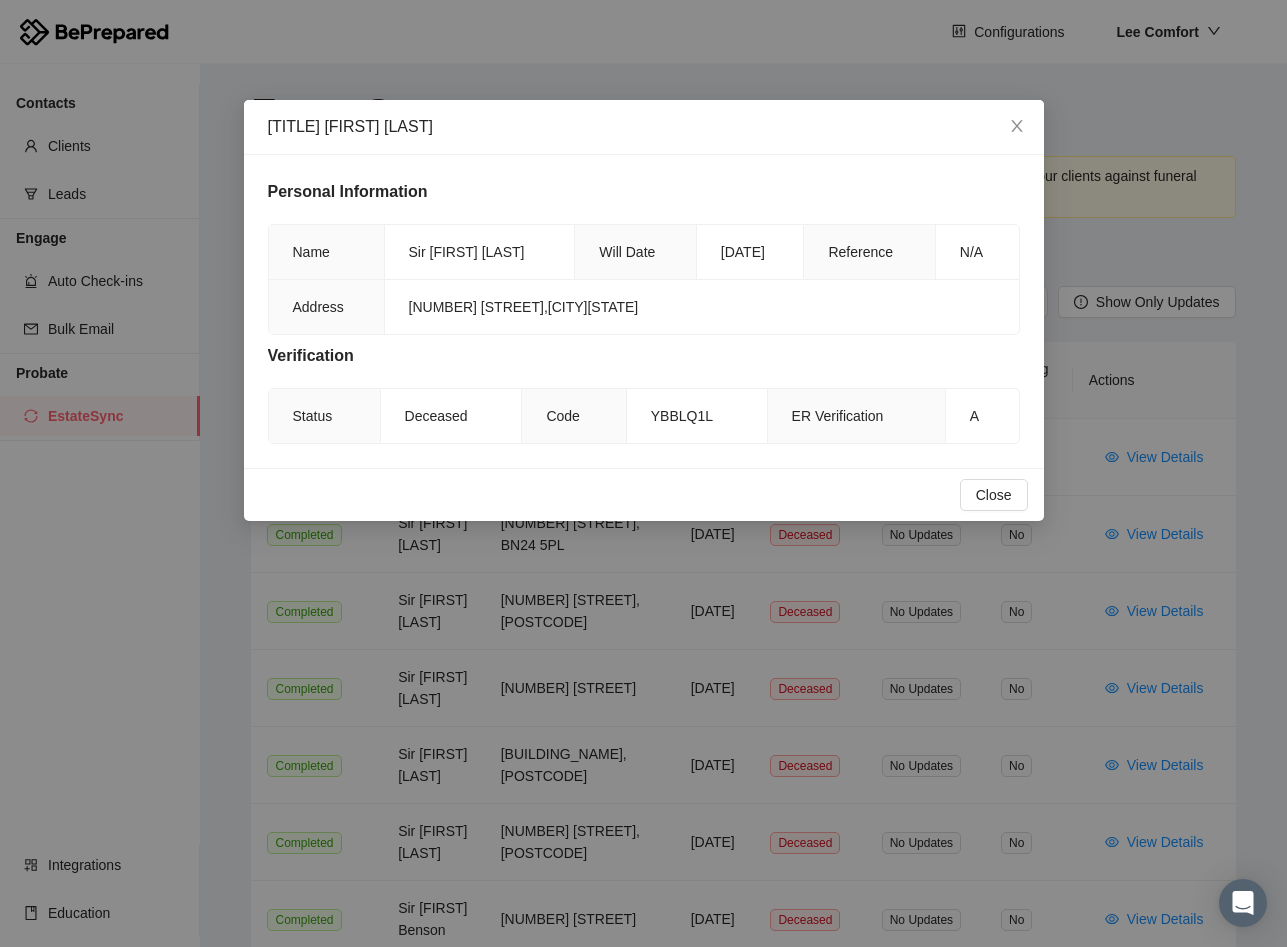 click on "Will Date" at bounding box center [635, 252] 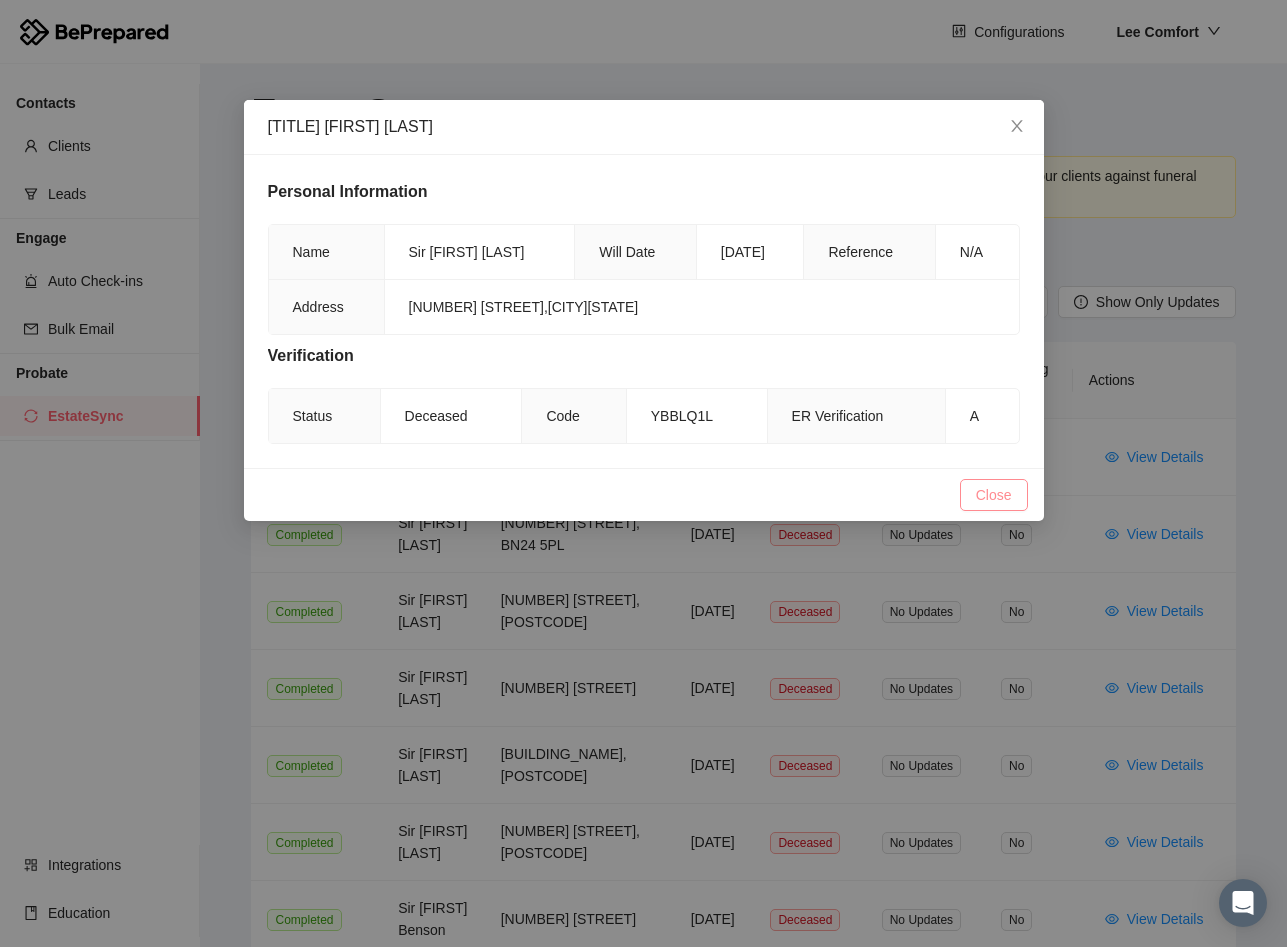 click on "Close" at bounding box center [994, 495] 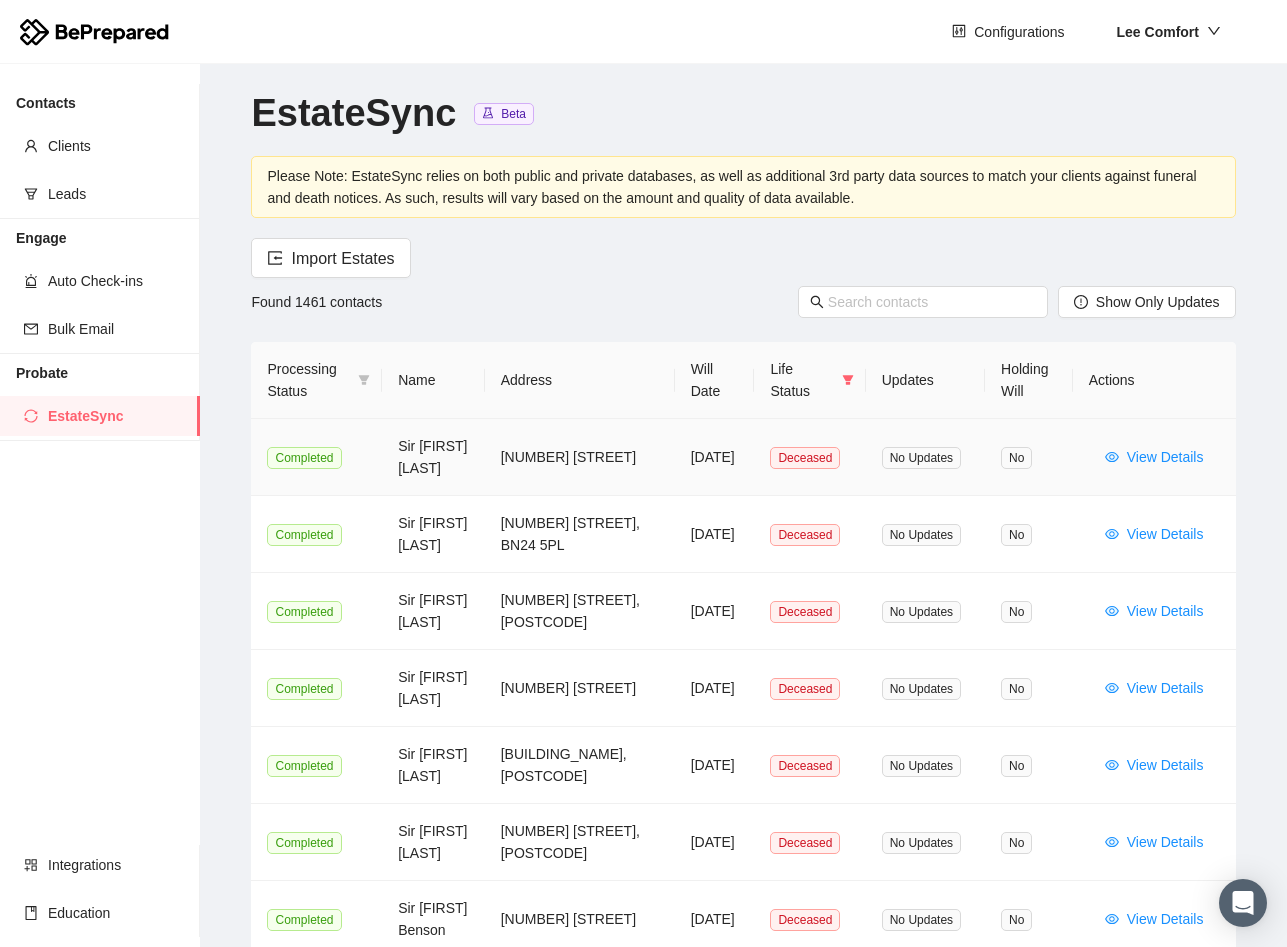 click at bounding box center (1112, 457) 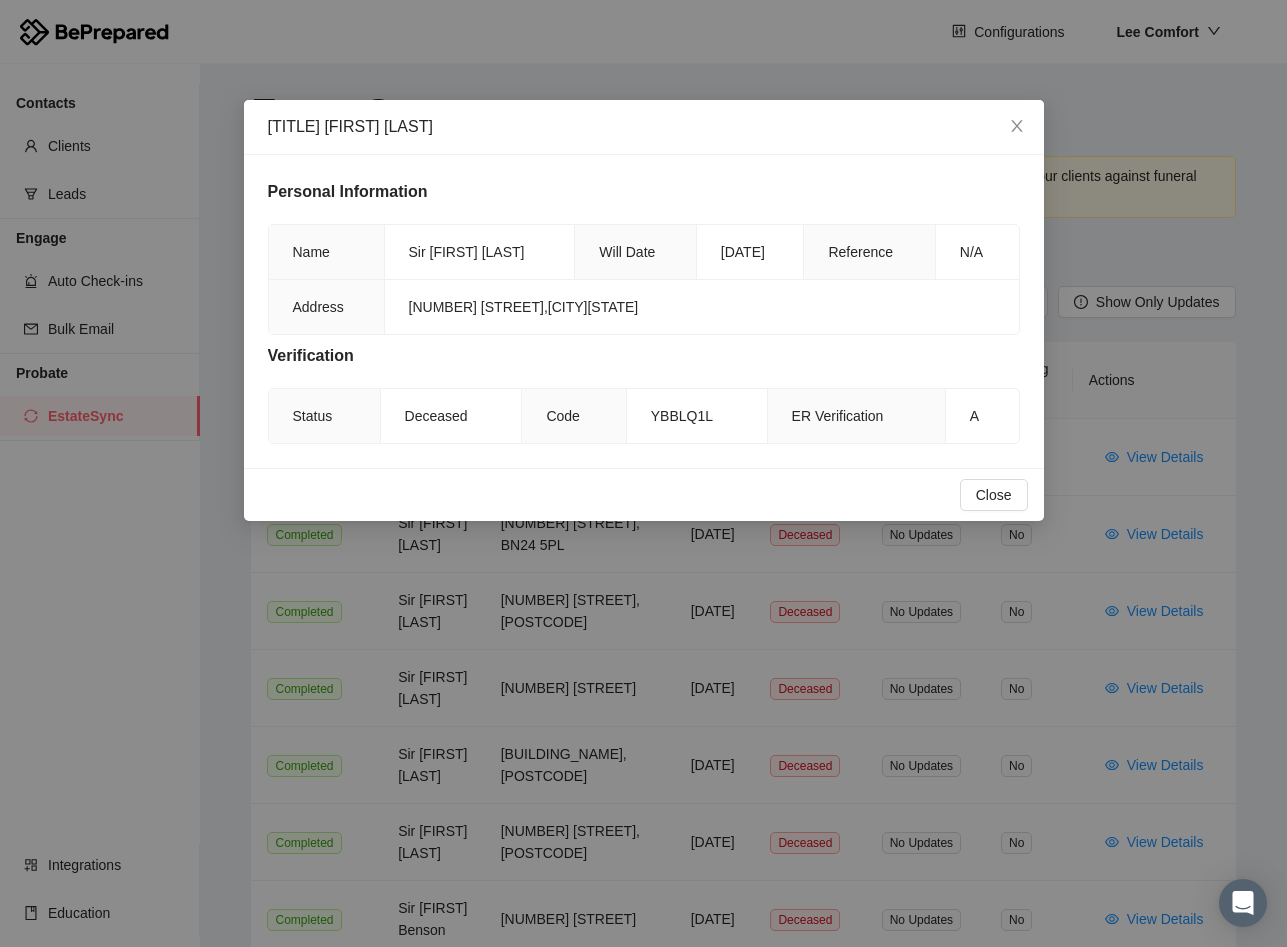 click on "A" at bounding box center [467, 252] 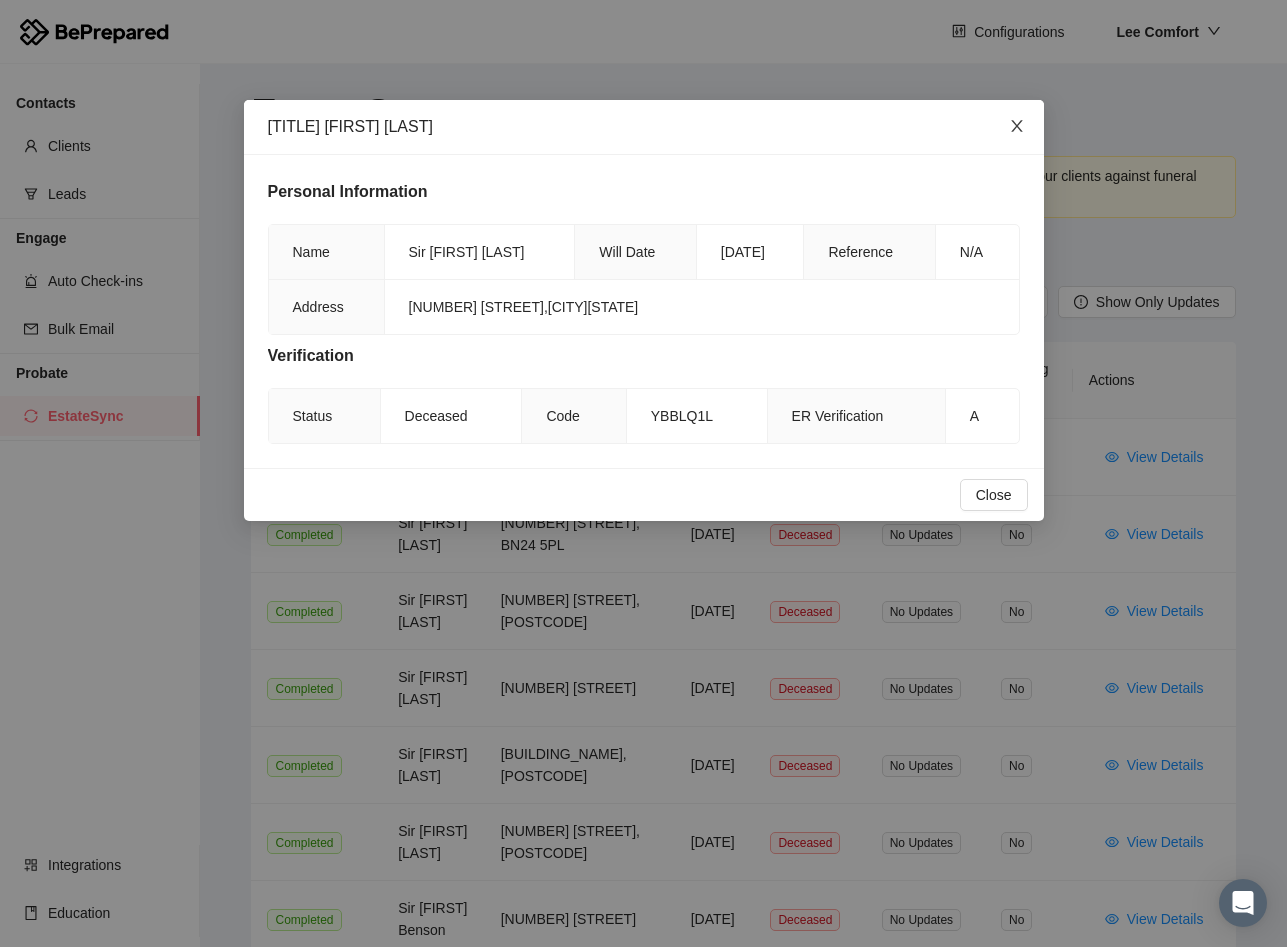 click at bounding box center (1017, 126) 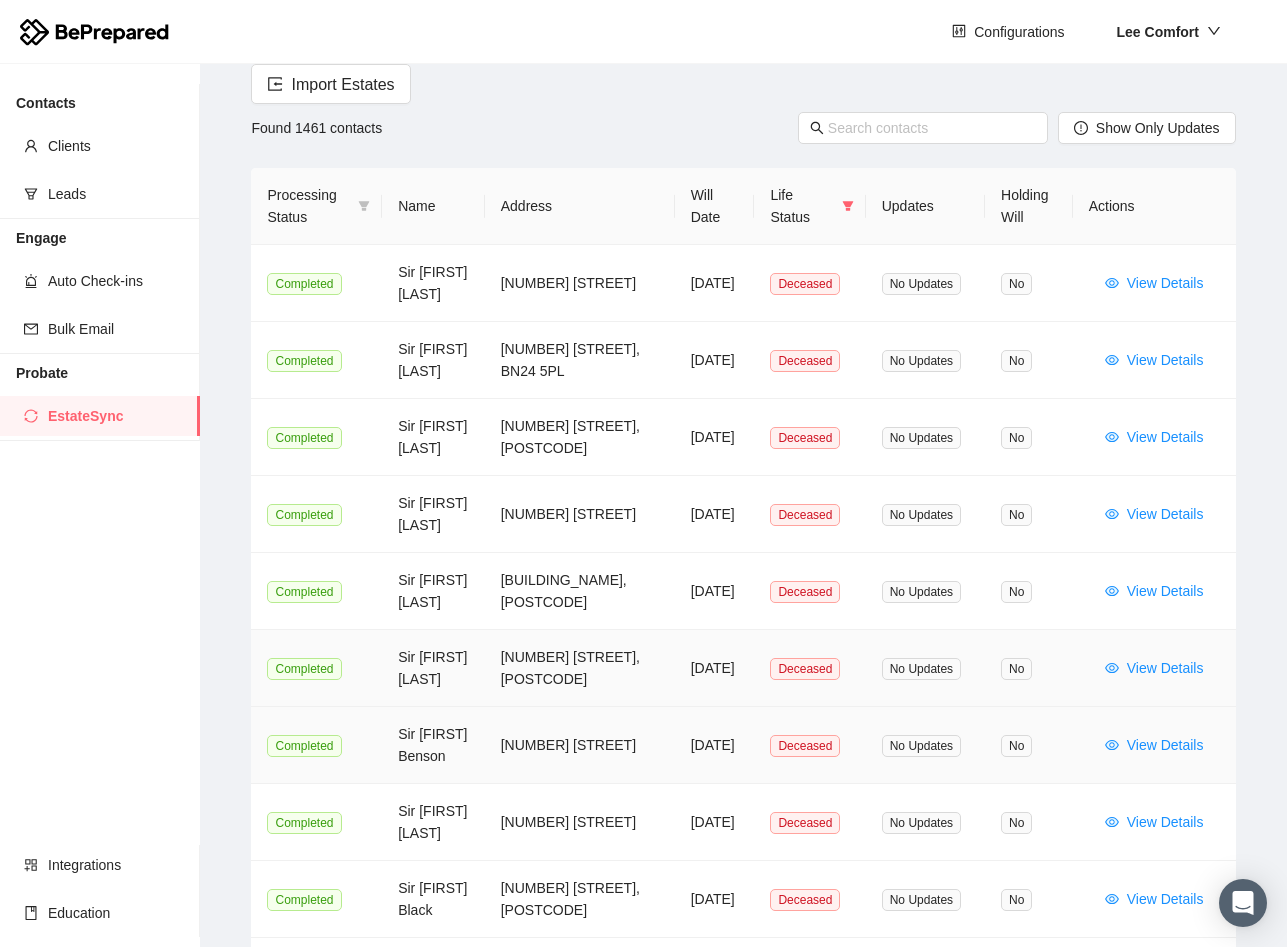 scroll, scrollTop: 74, scrollLeft: 0, axis: vertical 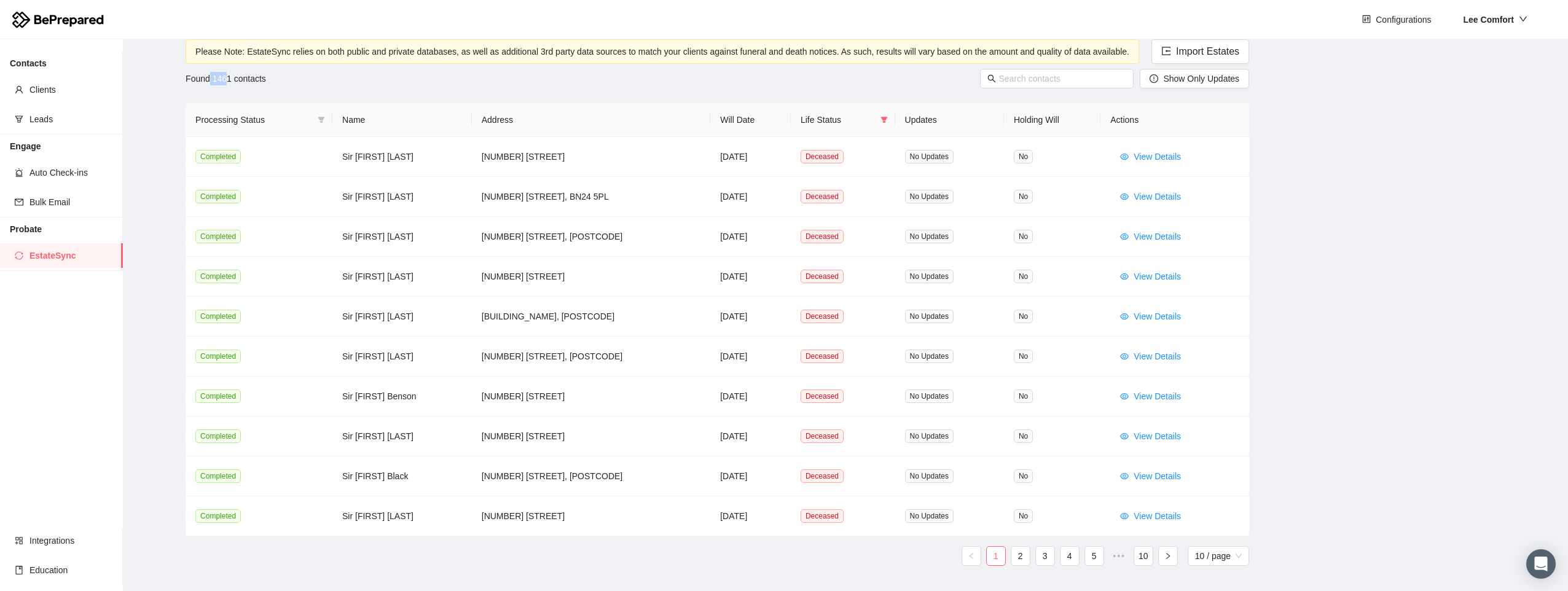 drag, startPoint x: 208, startPoint y: 71, endPoint x: 227, endPoint y: 79, distance: 20.615528 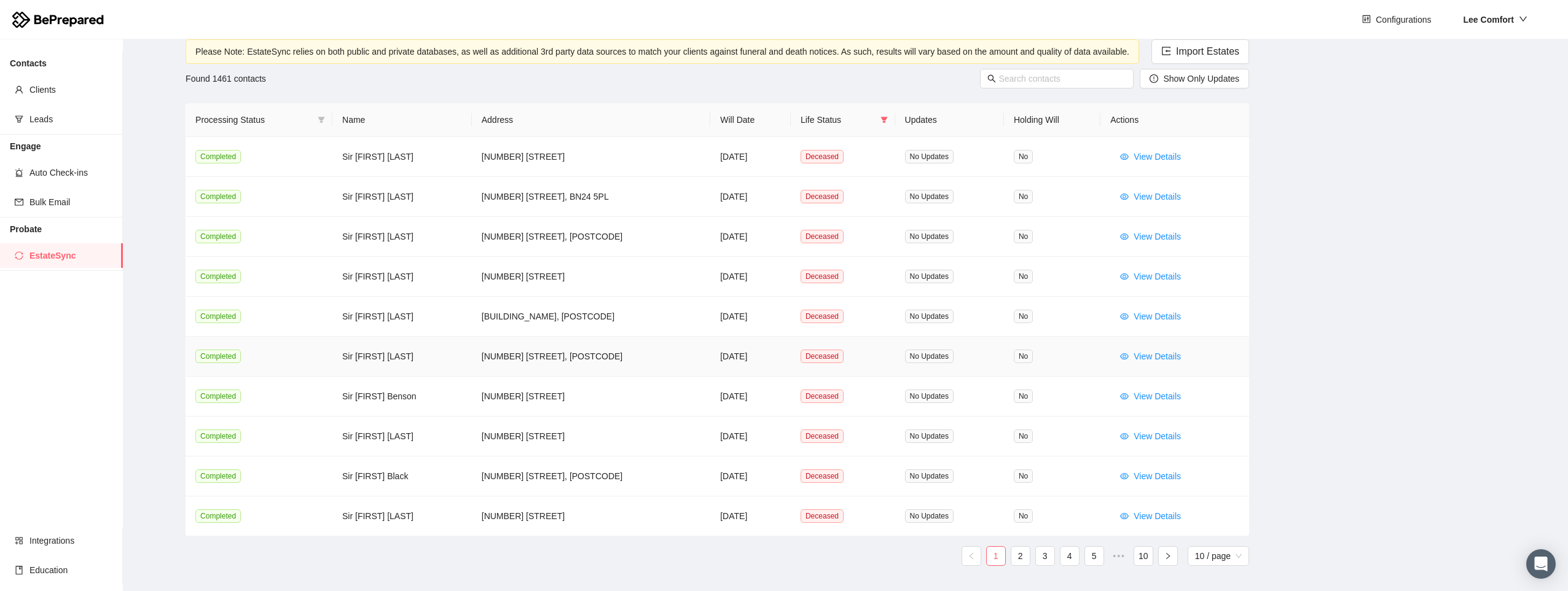 click on "View Details" at bounding box center (1157, 356) 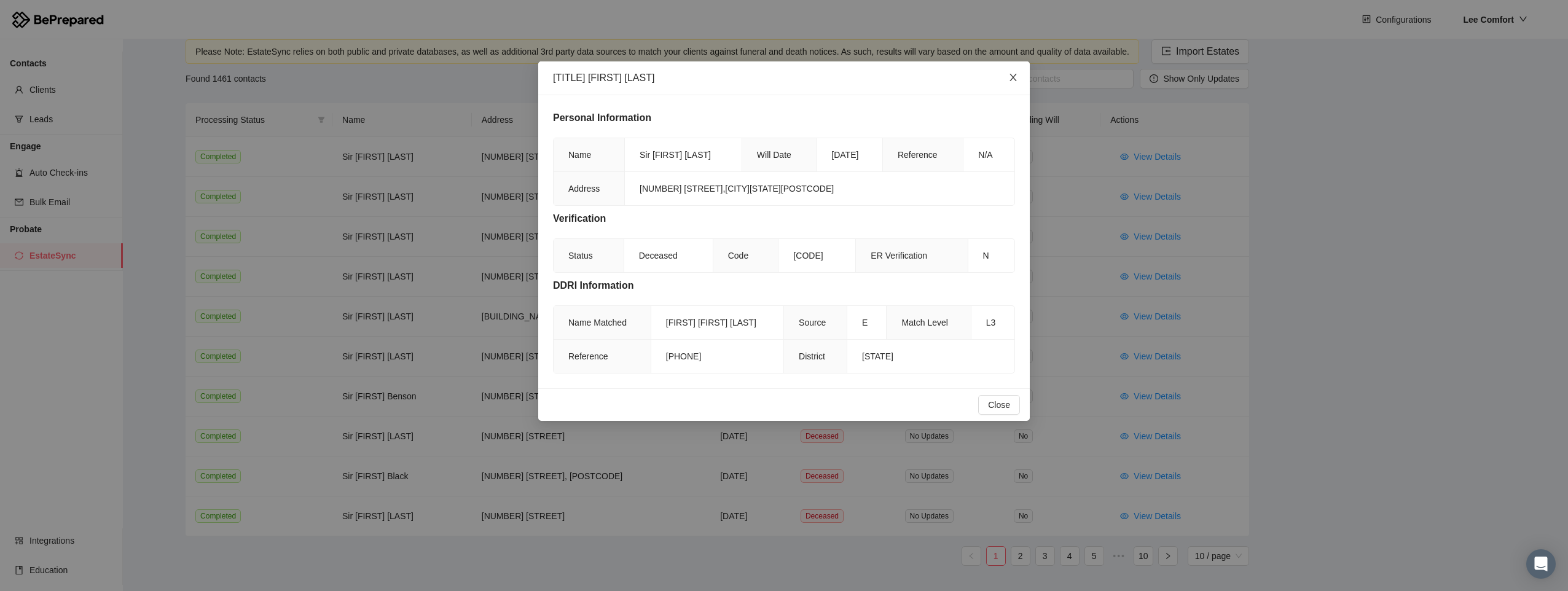 click at bounding box center [1013, 78] 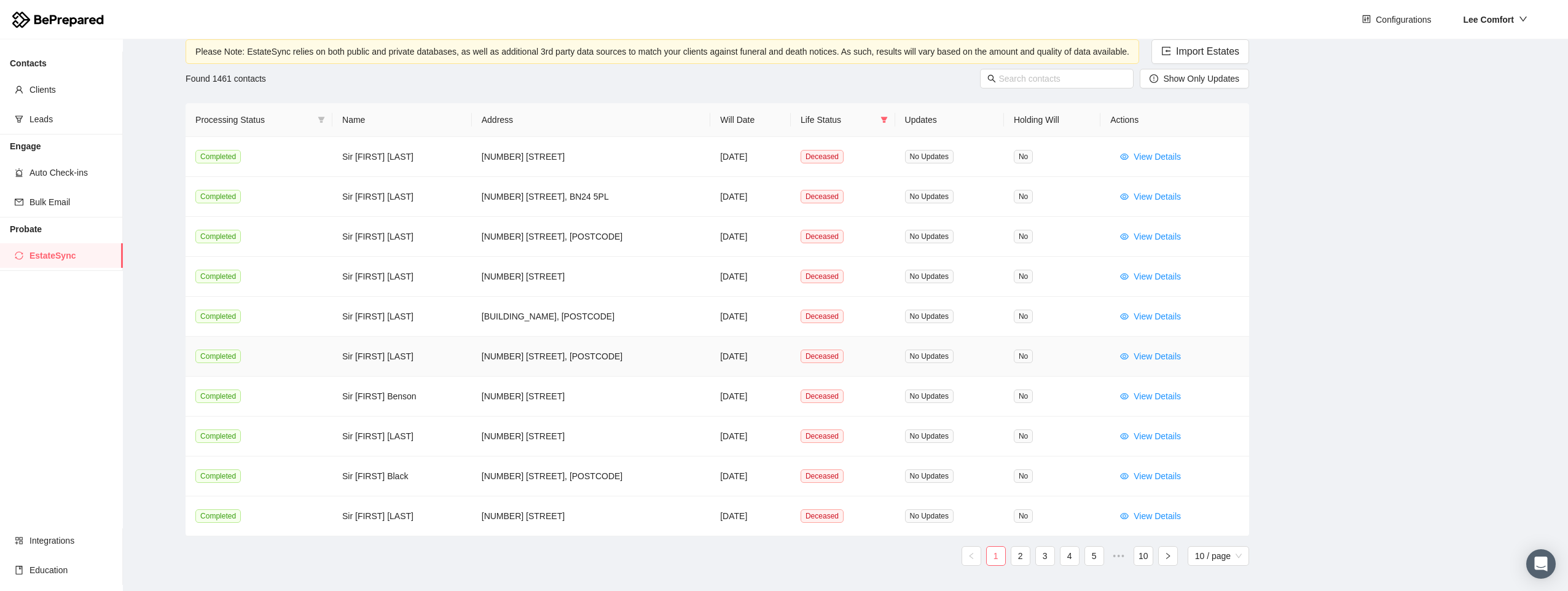 click on "View Details" at bounding box center (1157, 356) 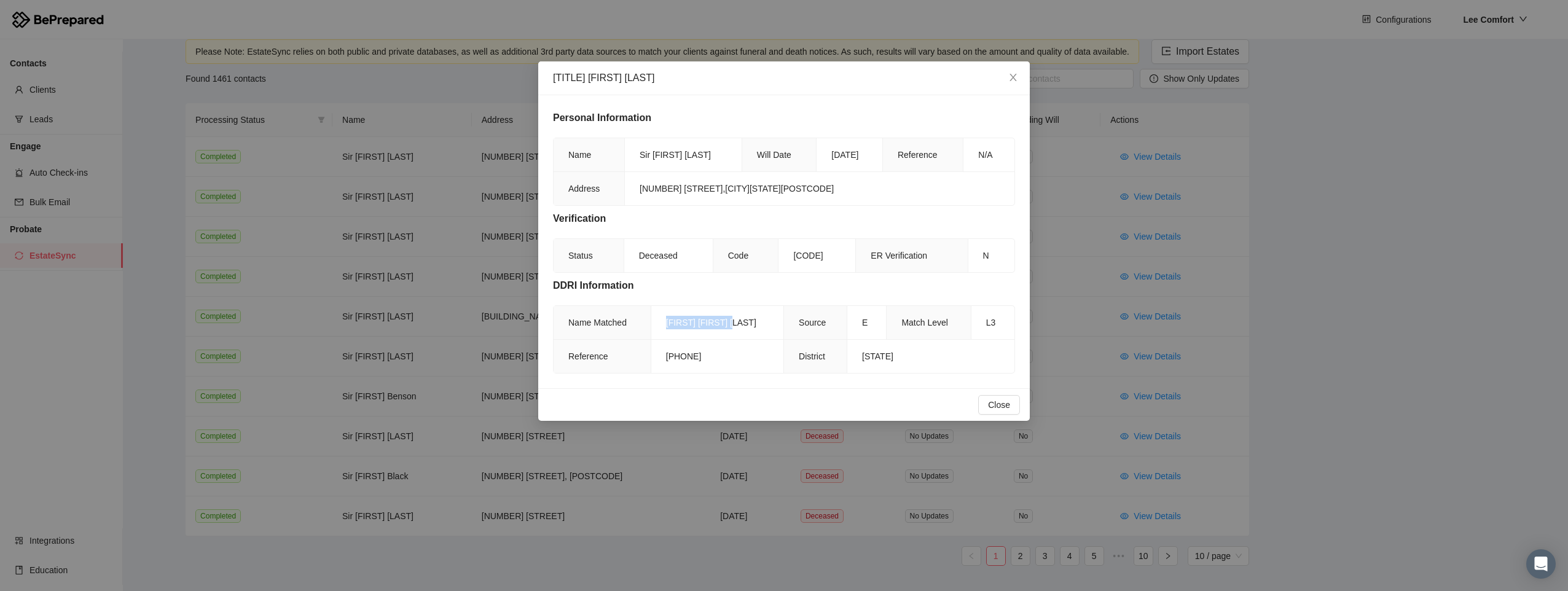 drag, startPoint x: 751, startPoint y: 326, endPoint x: 649, endPoint y: 319, distance: 102.23991 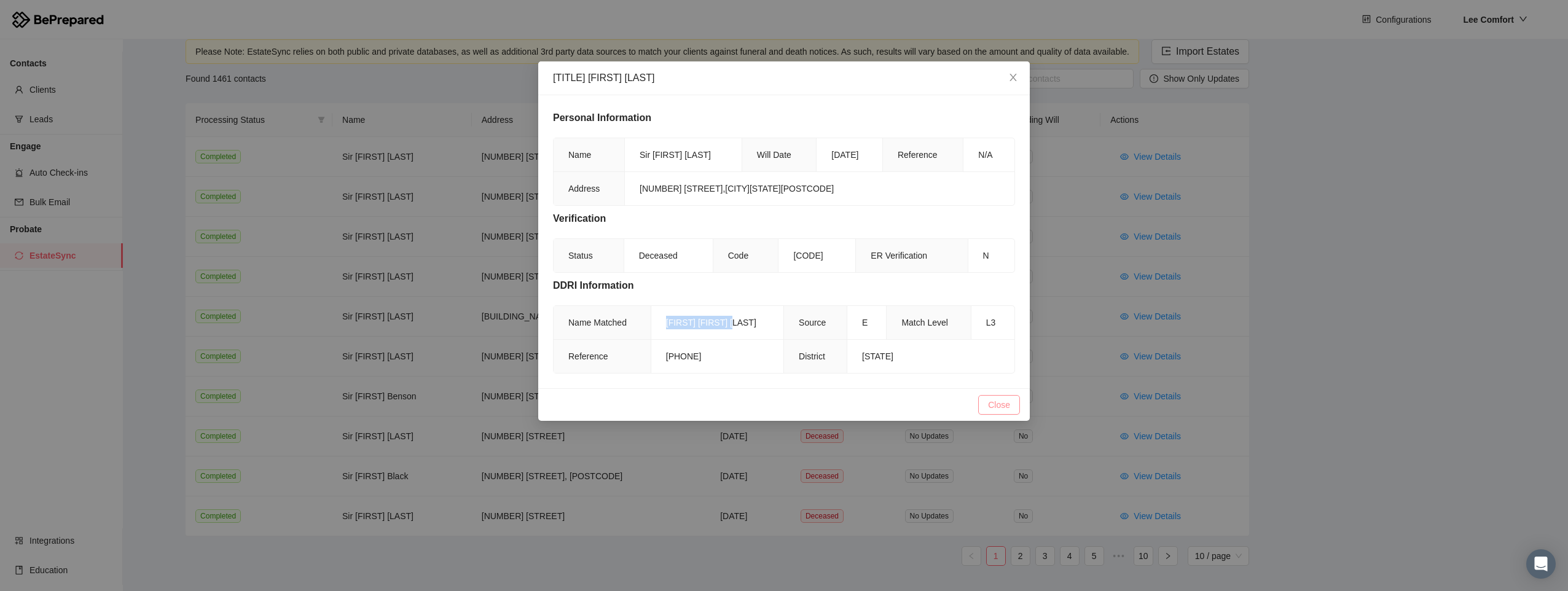 click on "Close" at bounding box center [999, 405] 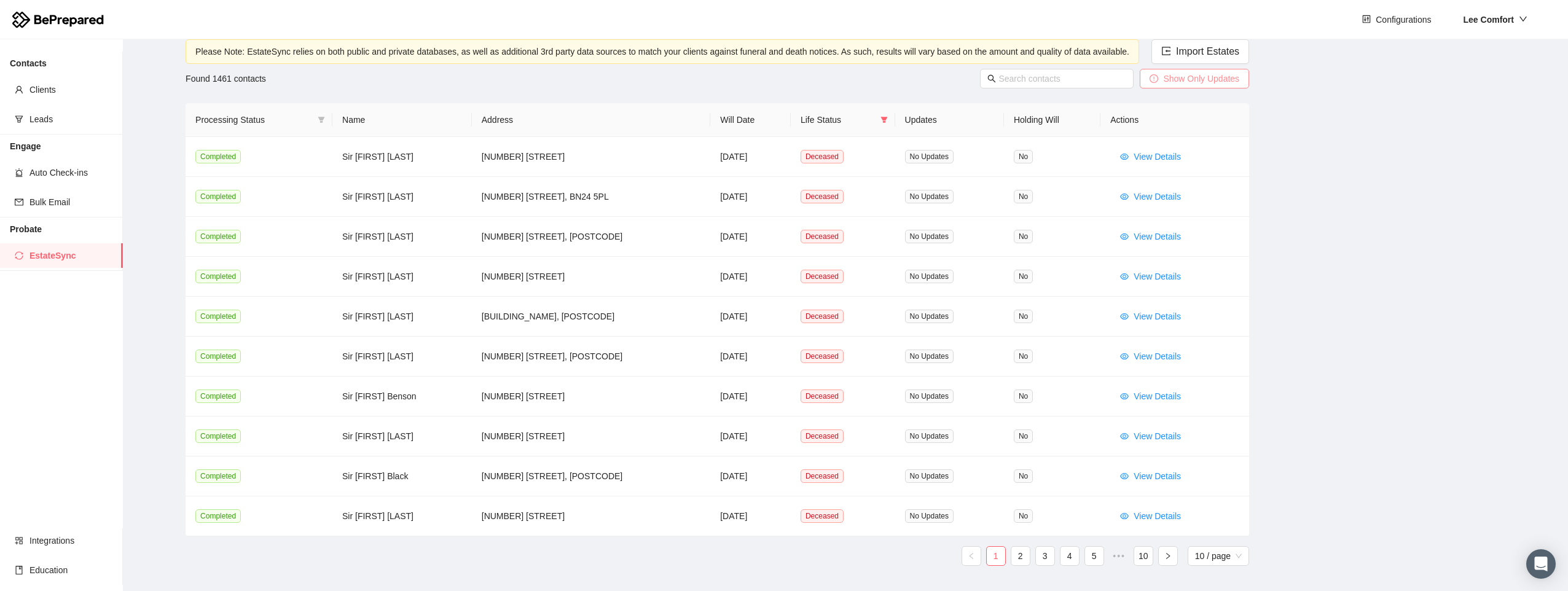 click on "Show Only Updates" at bounding box center (1207, 51) 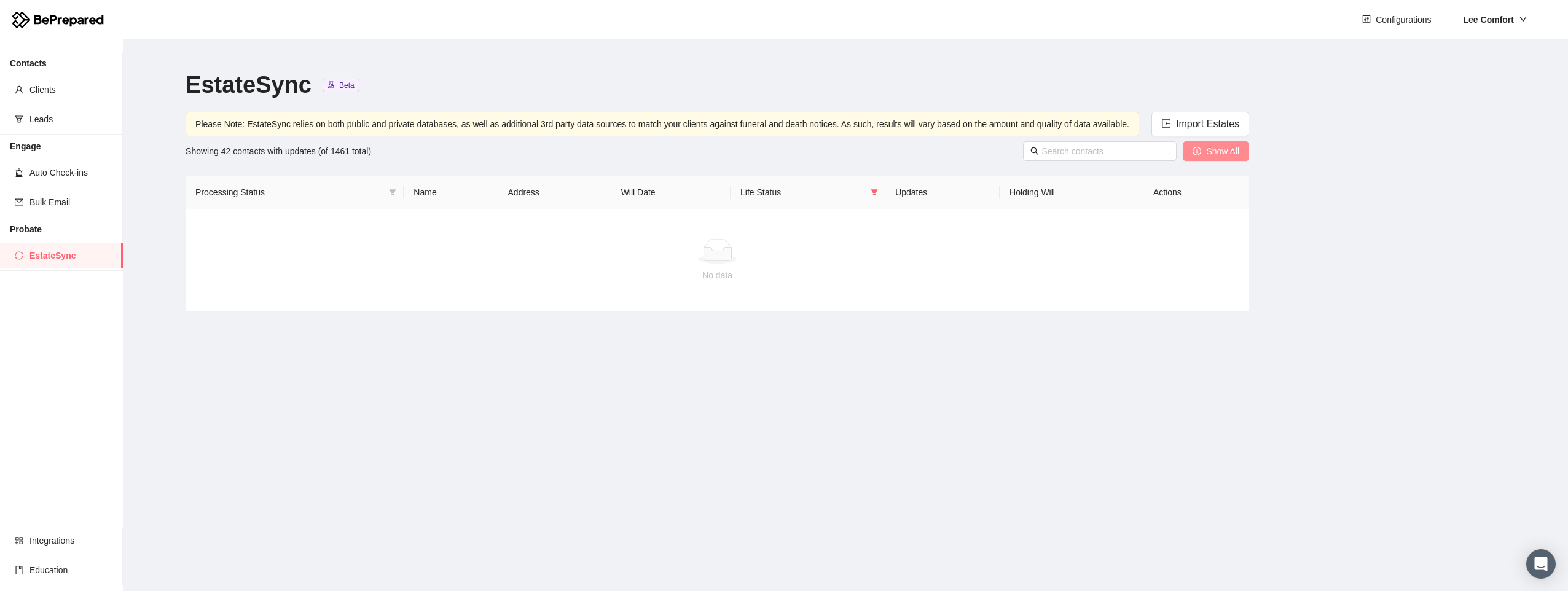 scroll, scrollTop: 0, scrollLeft: 0, axis: both 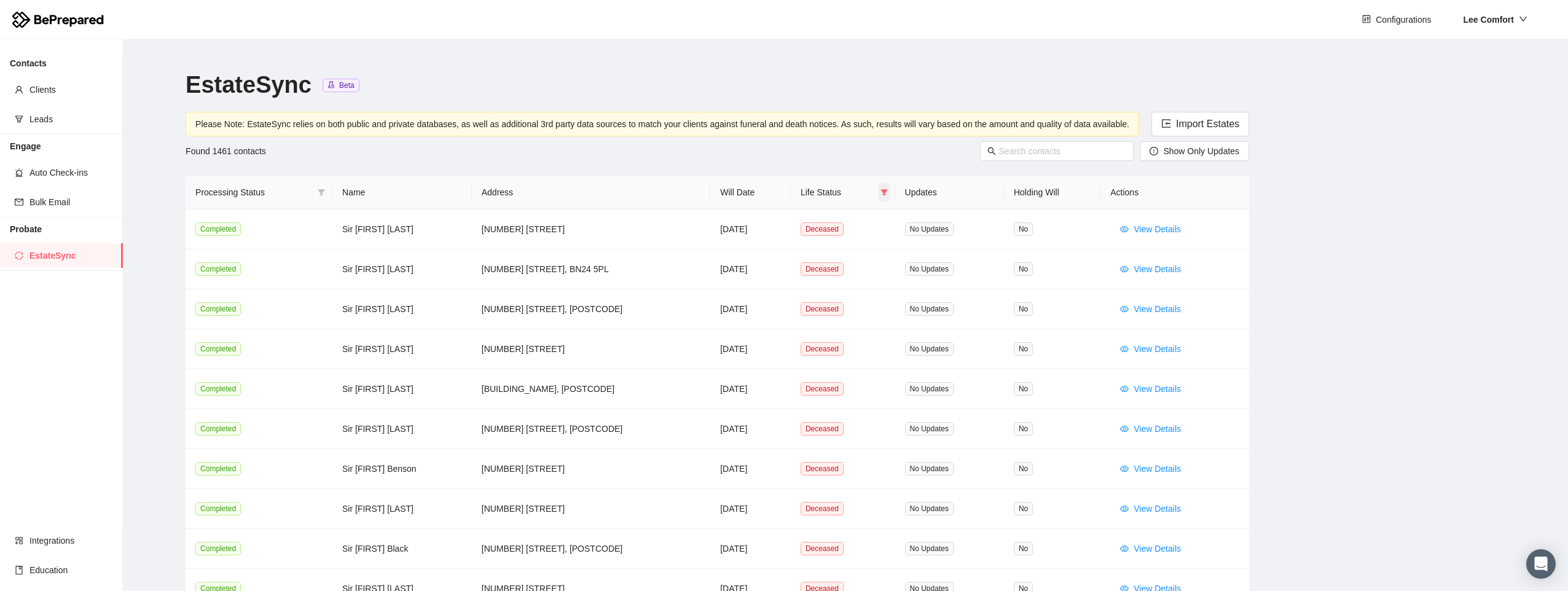 click at bounding box center [884, 192] 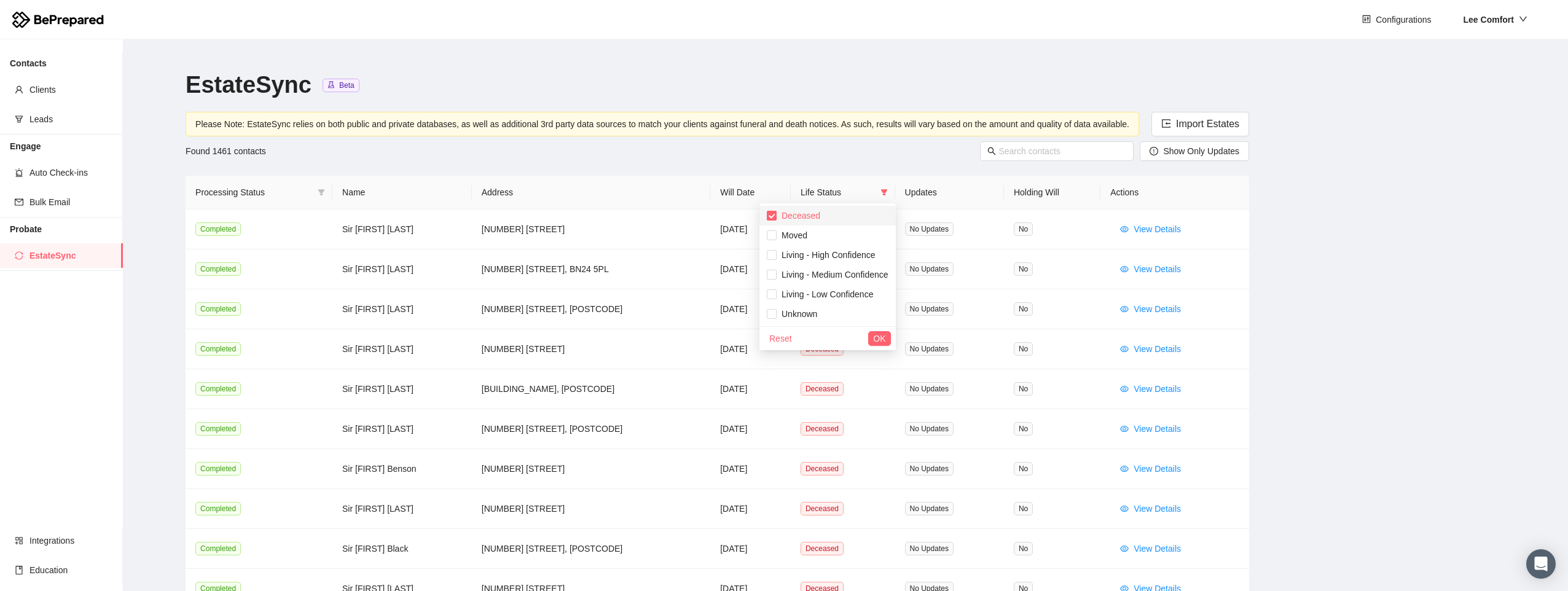 click at bounding box center [772, 216] 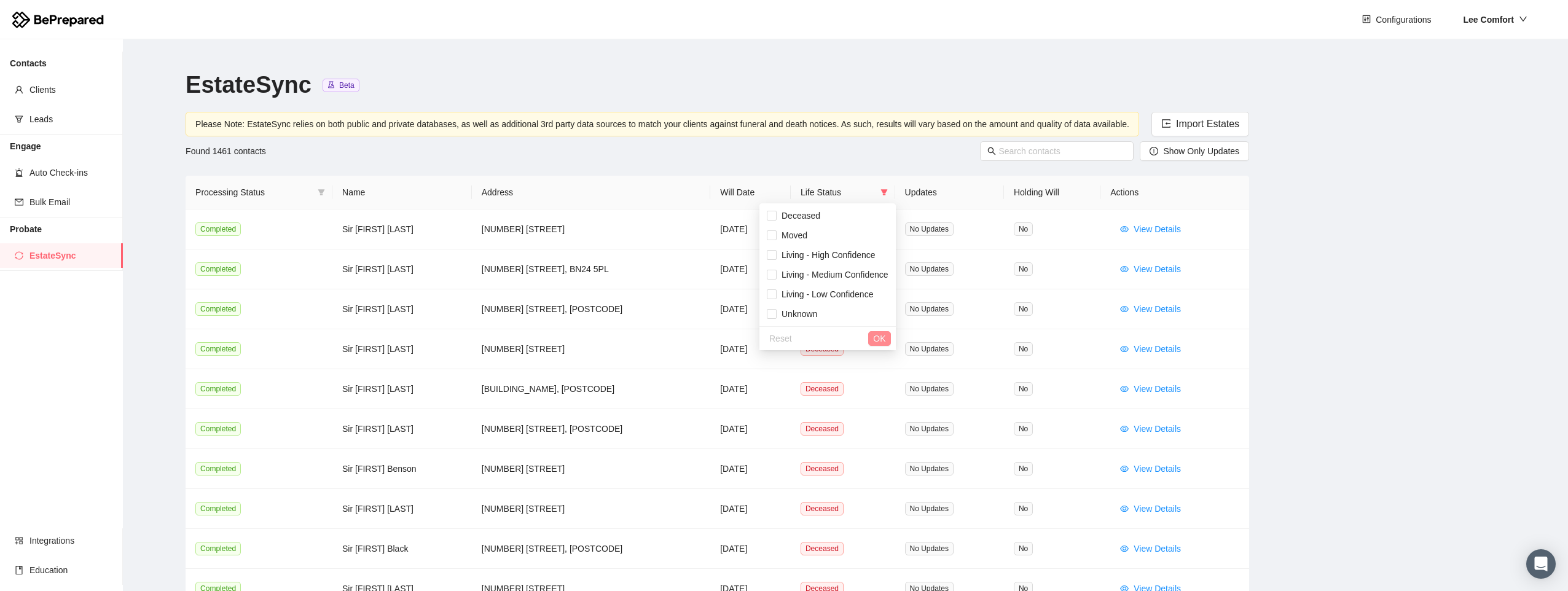 click on "OK" at bounding box center [879, 339] 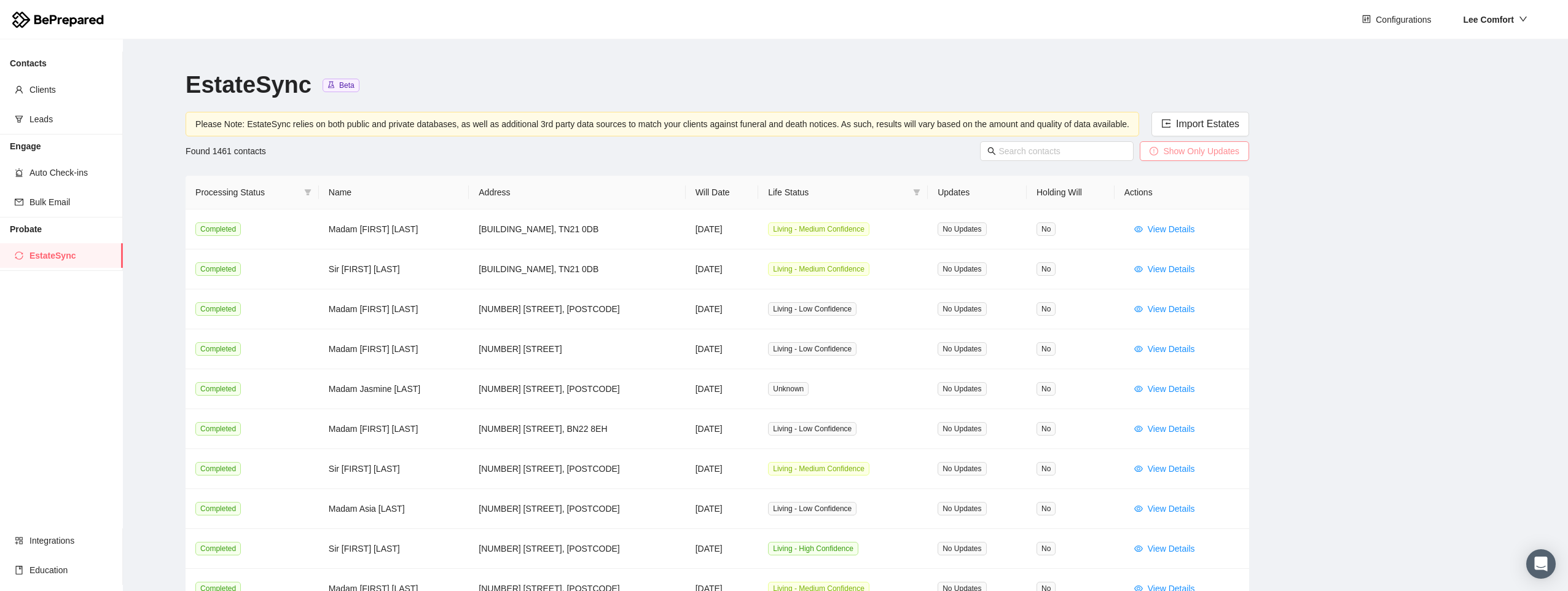 click on "Show Only Updates" at bounding box center [1207, 123] 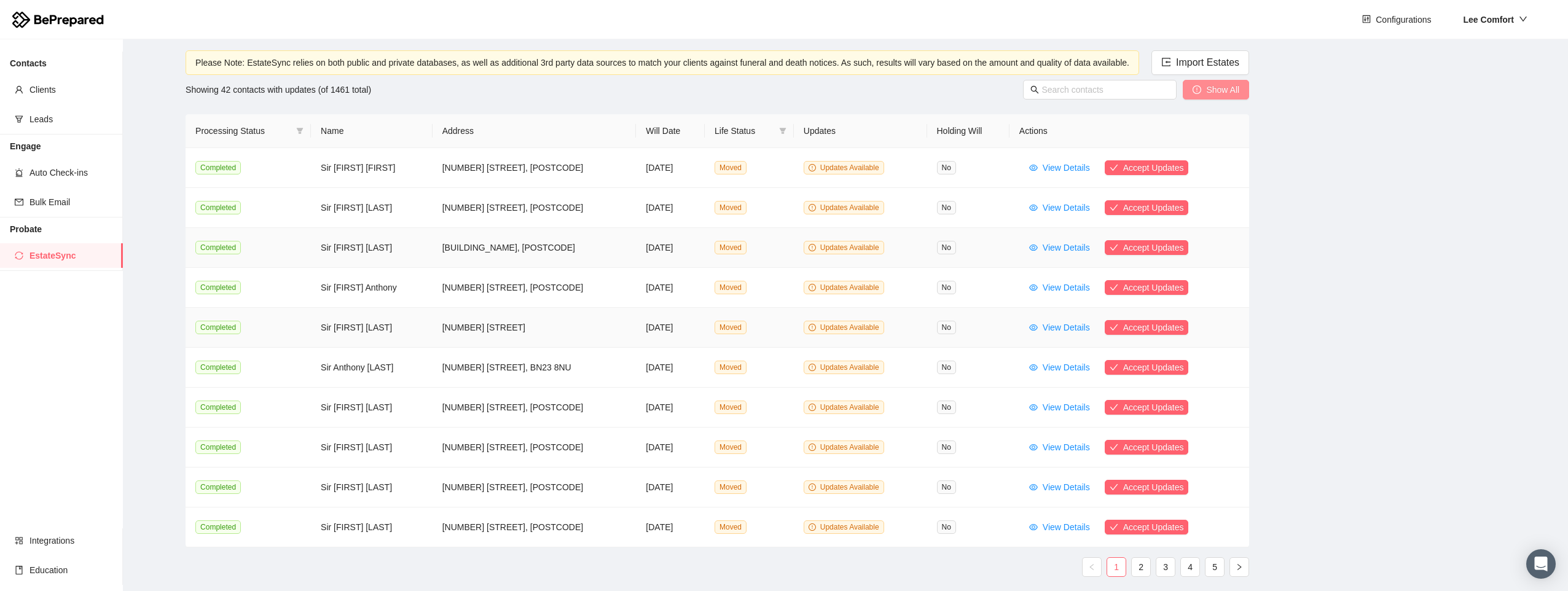 scroll, scrollTop: 101, scrollLeft: 0, axis: vertical 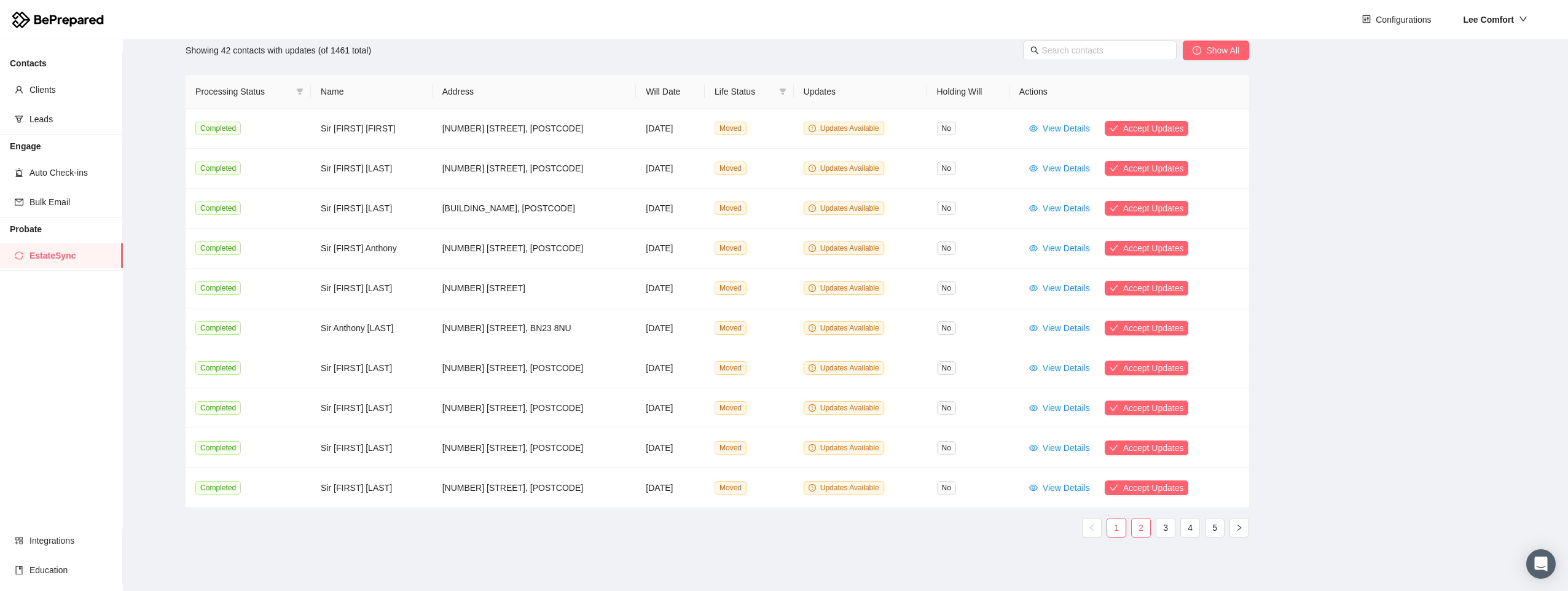 click on "2" at bounding box center (1141, 528) 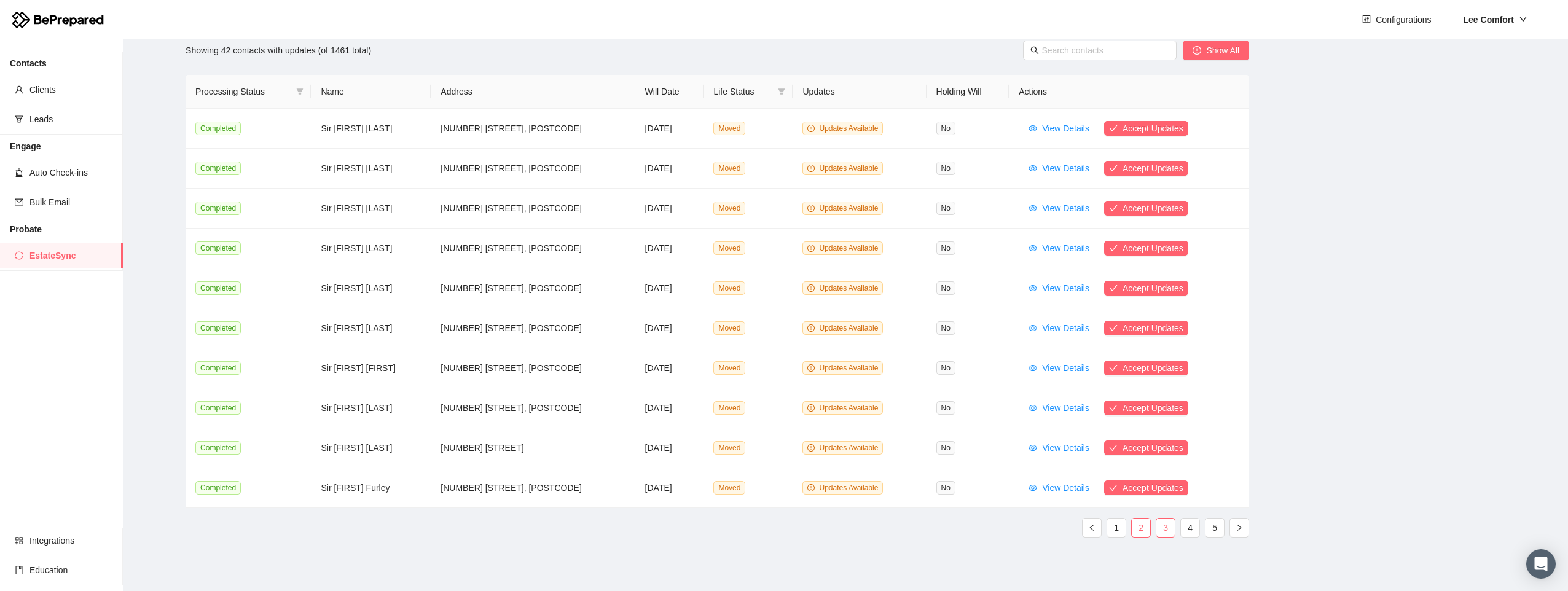 click on "3" at bounding box center (1166, 528) 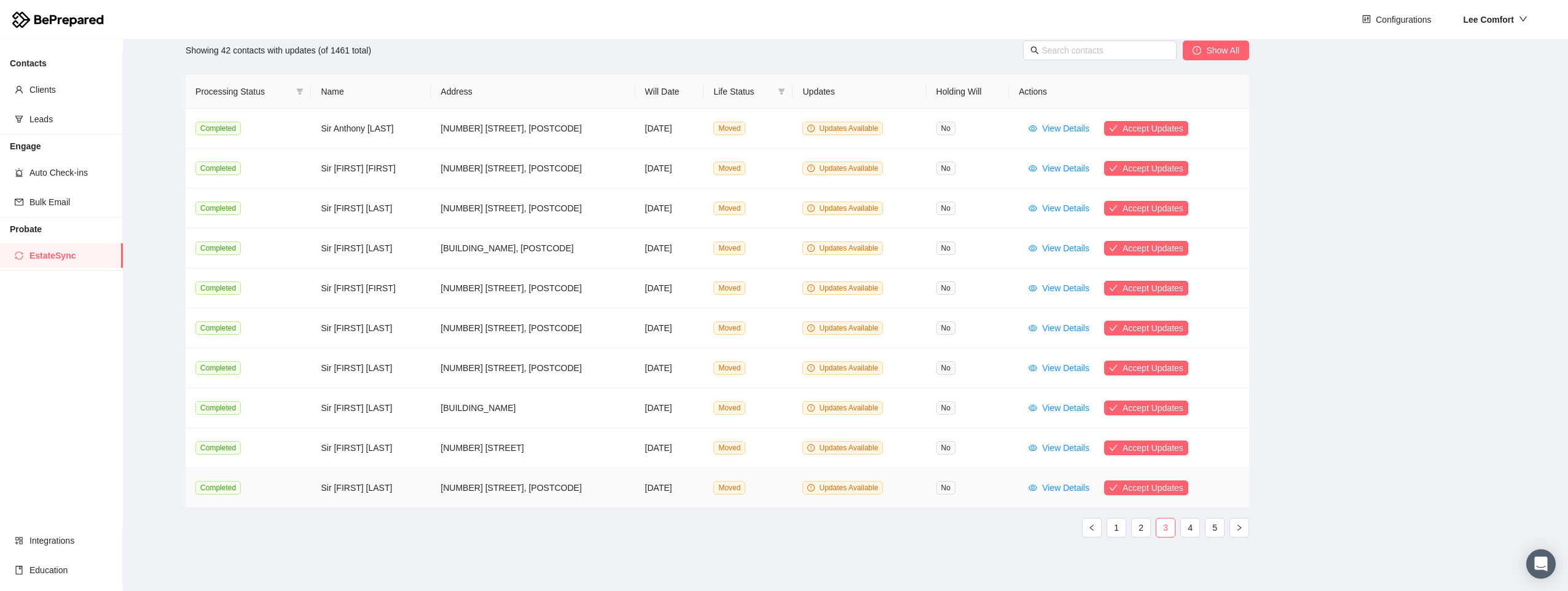 click on "View Details" at bounding box center (1065, 488) 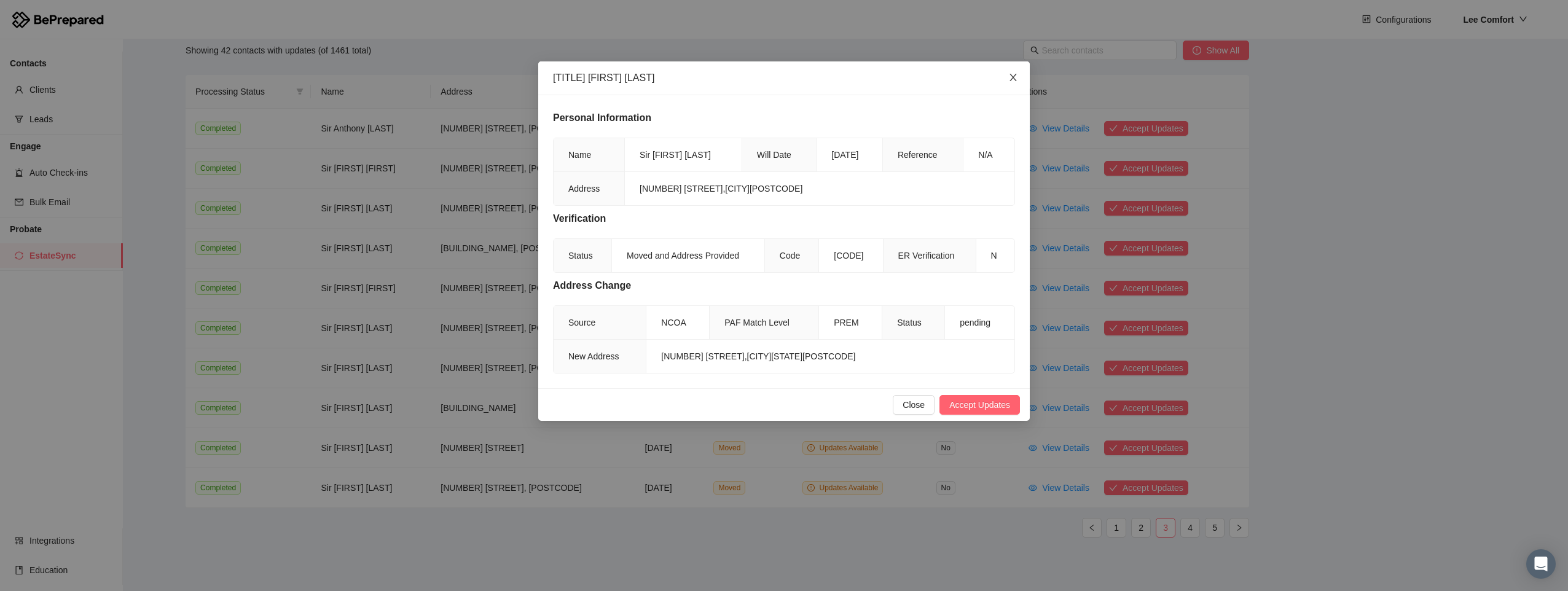 click at bounding box center [1013, 77] 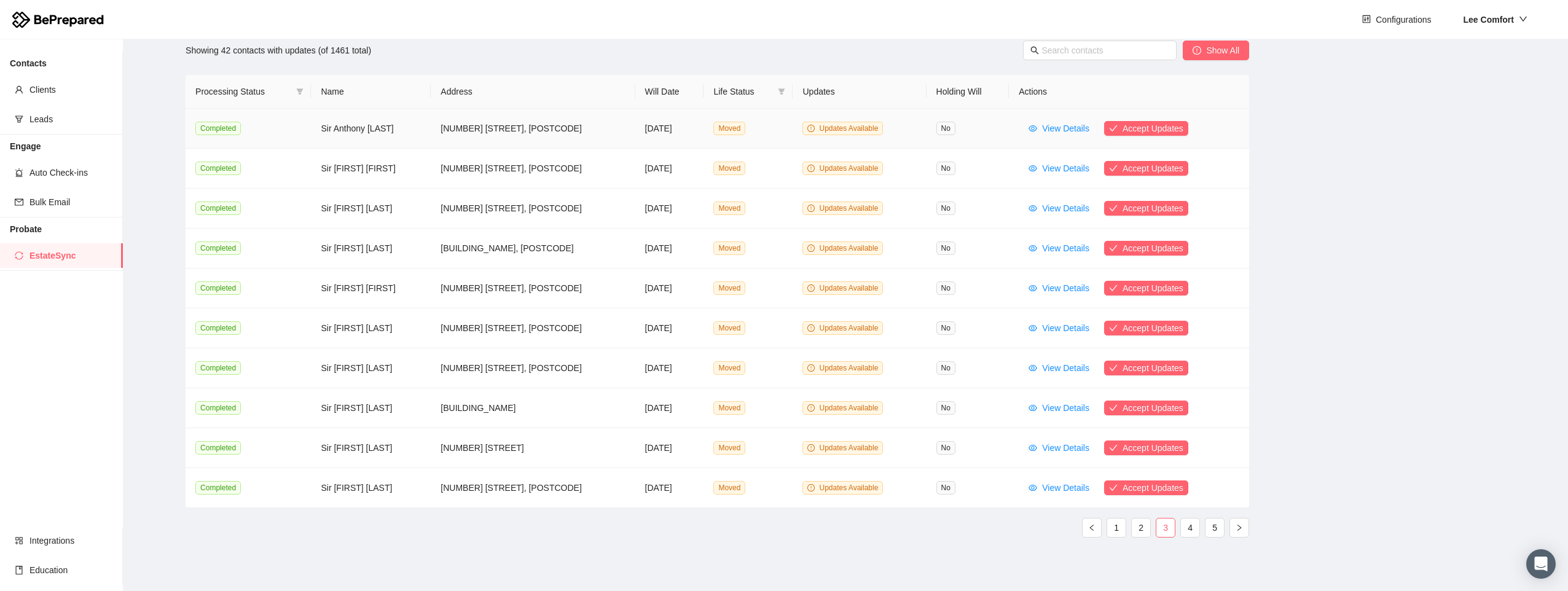 click on "View Details" at bounding box center (1065, 128) 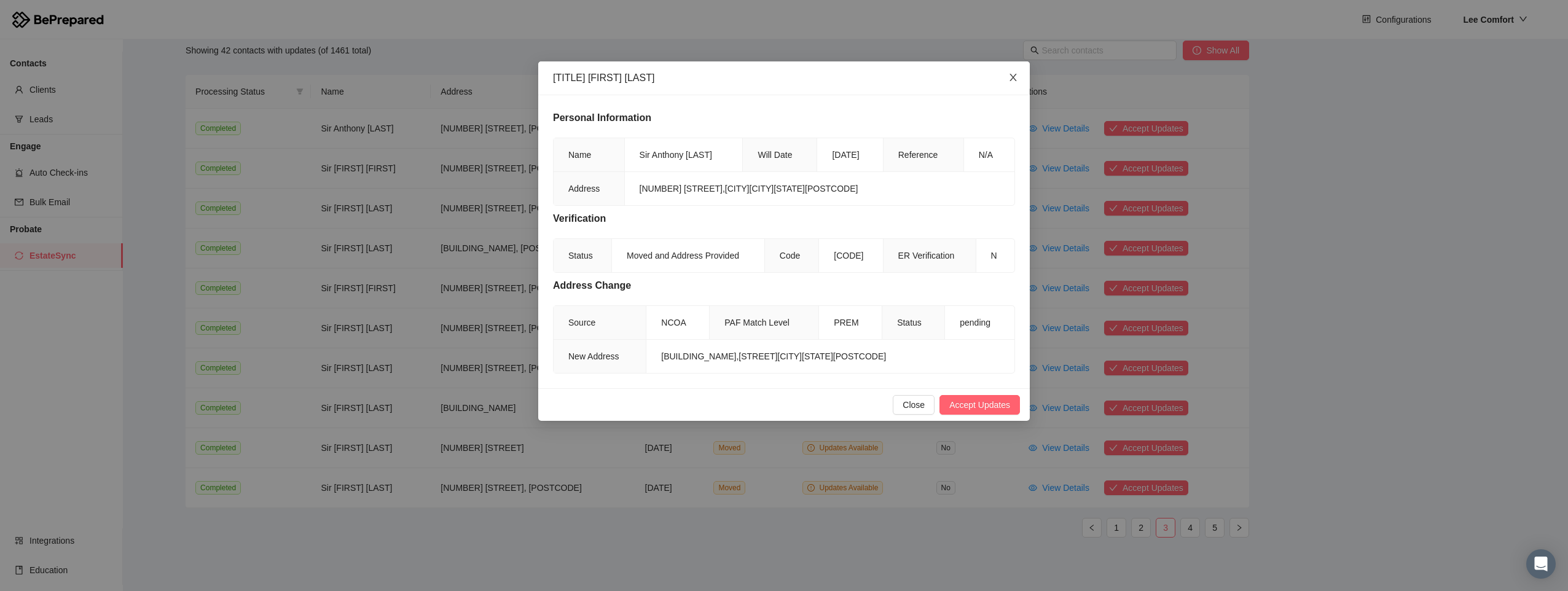 click at bounding box center [1013, 77] 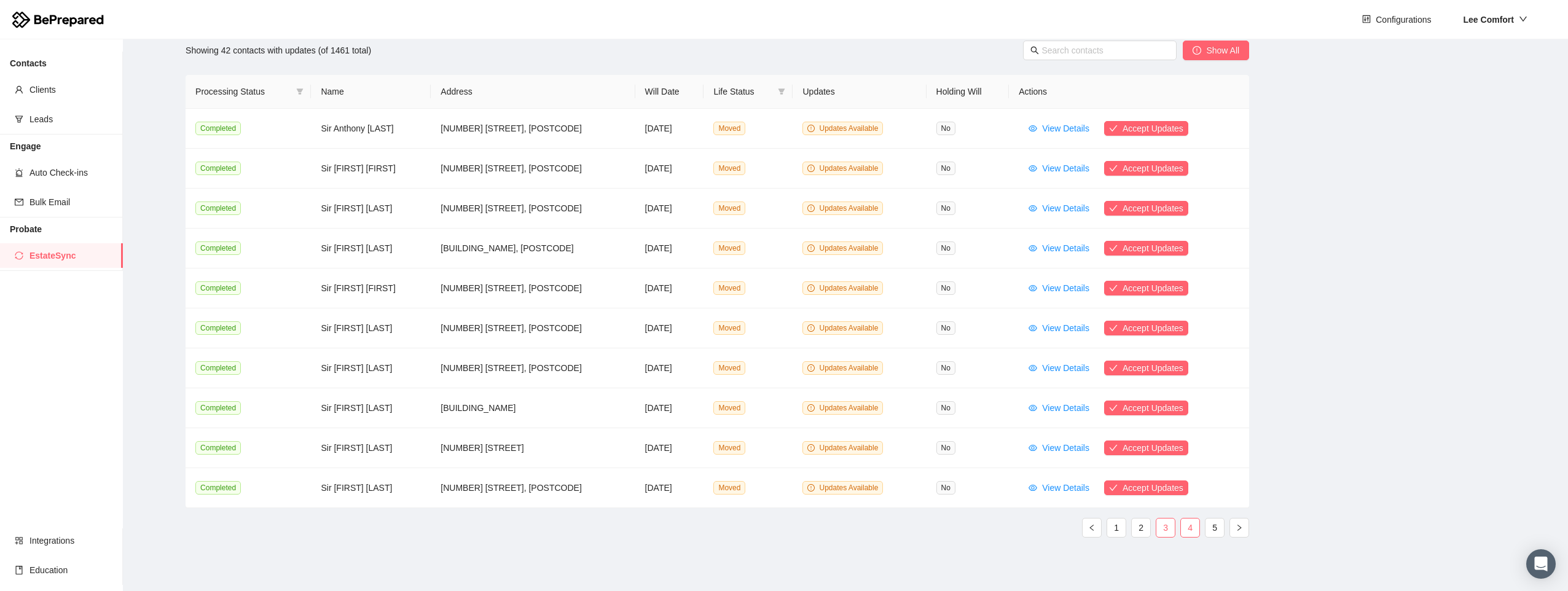 click on "4" at bounding box center (1190, 528) 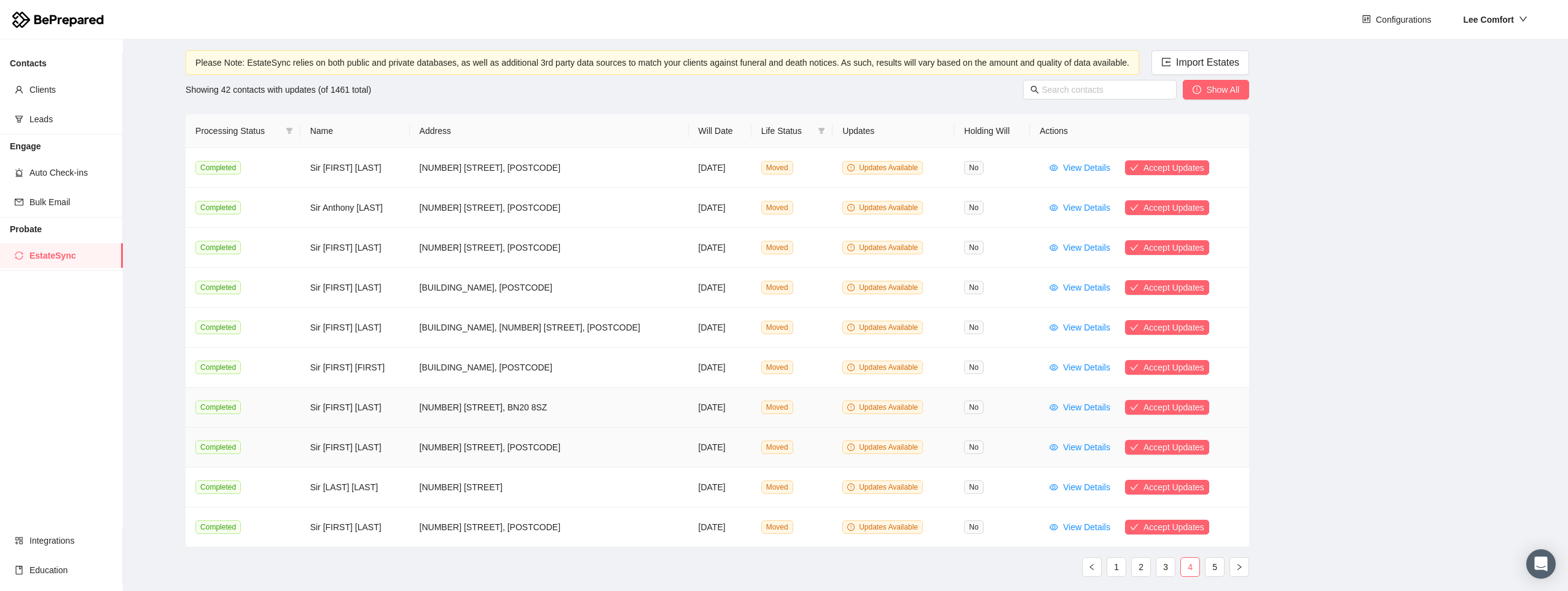 scroll, scrollTop: 101, scrollLeft: 0, axis: vertical 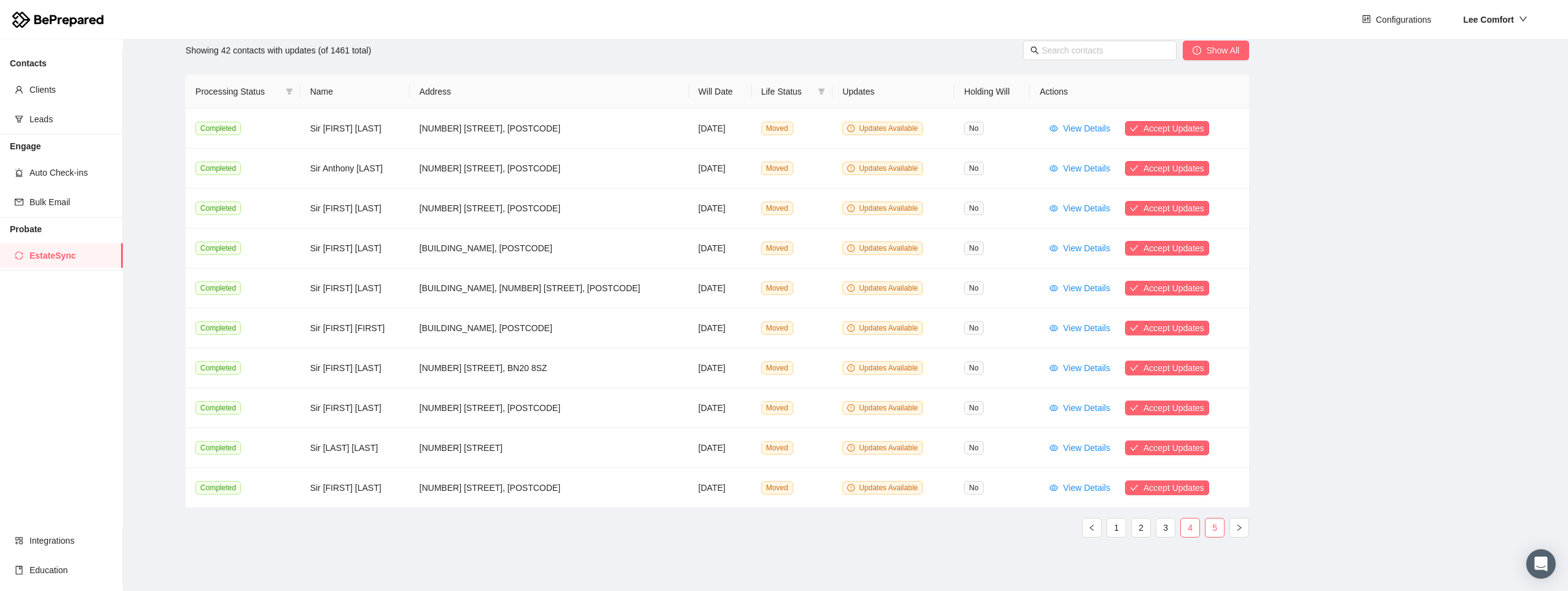 click on "5" at bounding box center (1215, 528) 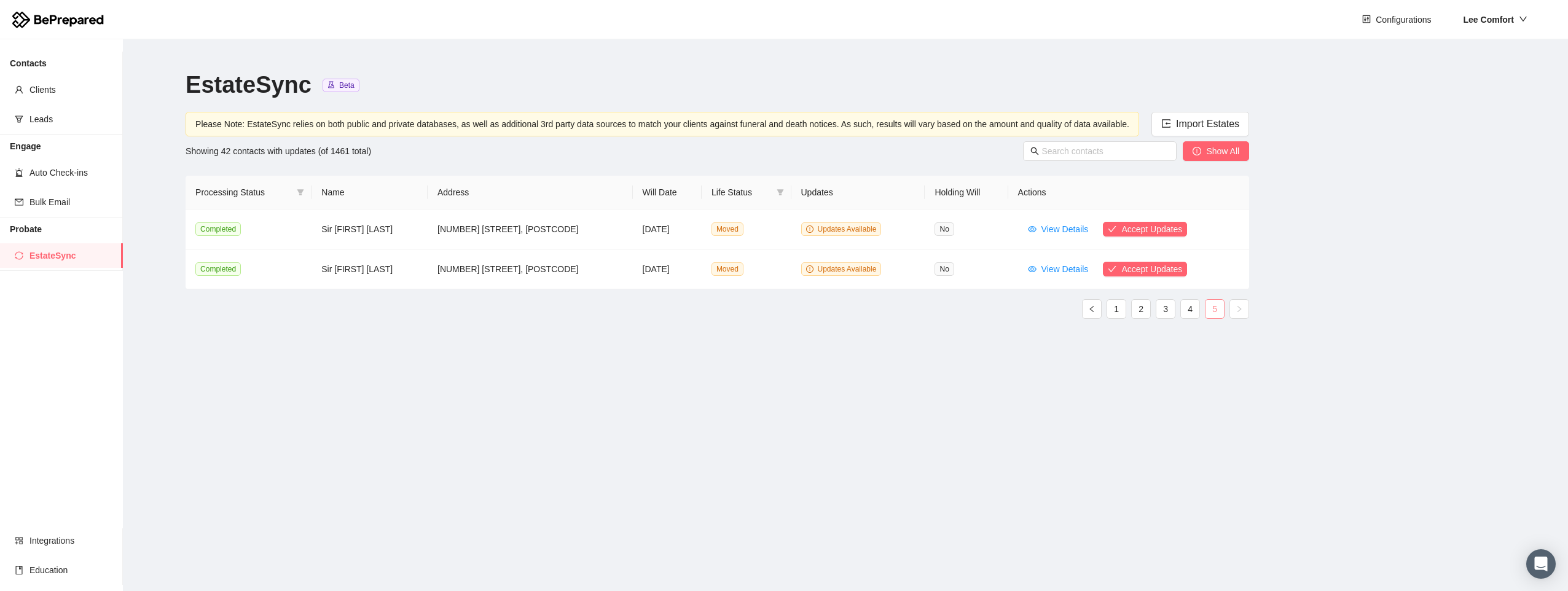 scroll, scrollTop: 0, scrollLeft: 0, axis: both 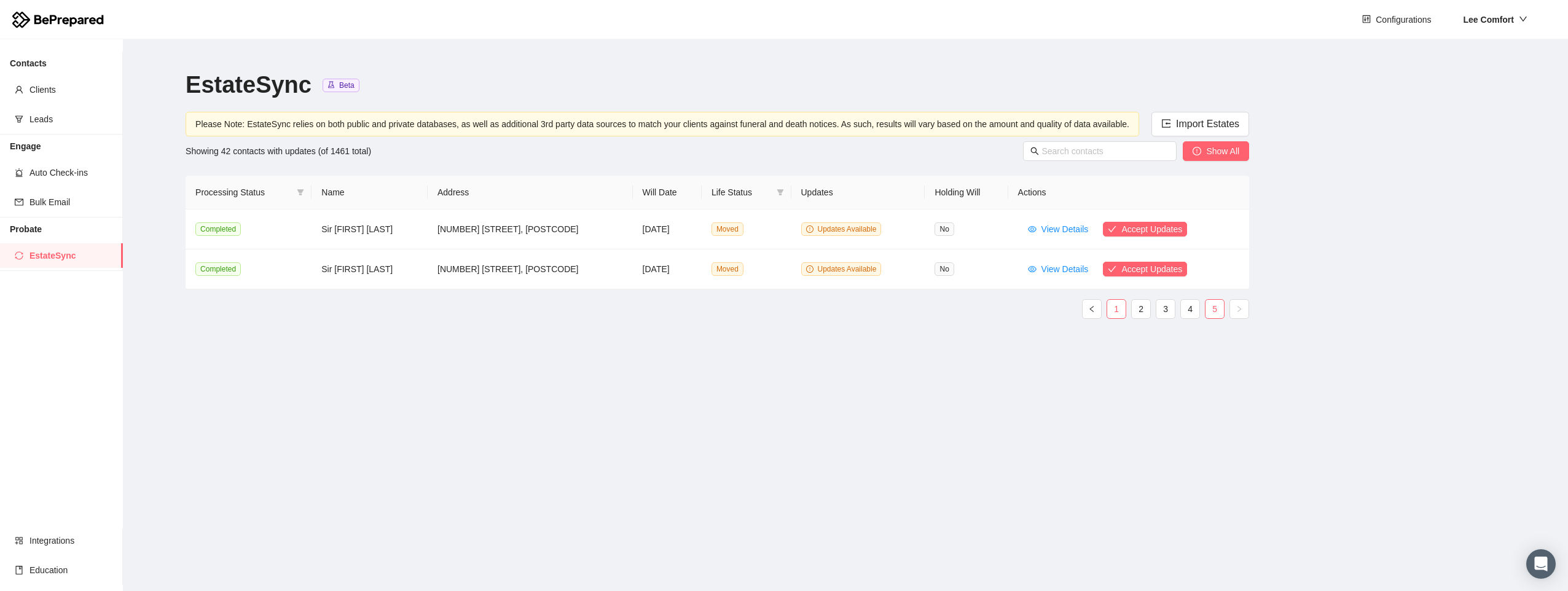 click on "1" at bounding box center (1116, 309) 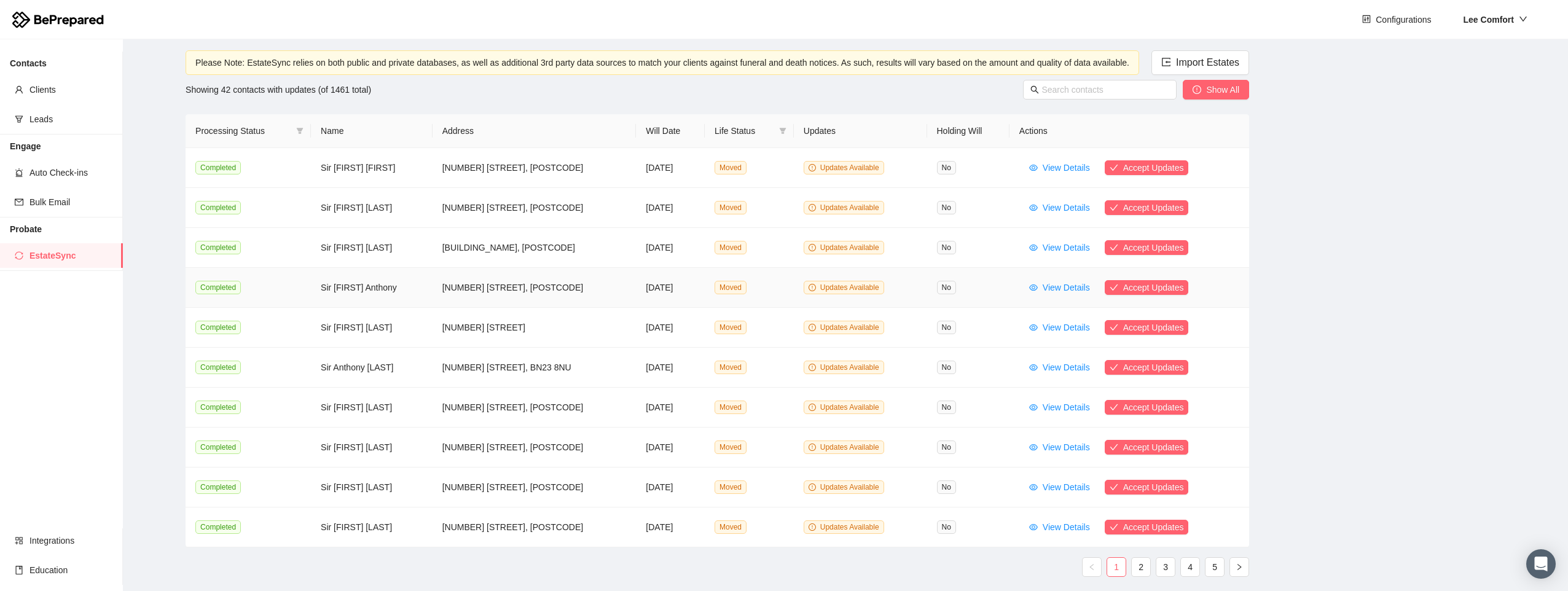 scroll, scrollTop: 101, scrollLeft: 0, axis: vertical 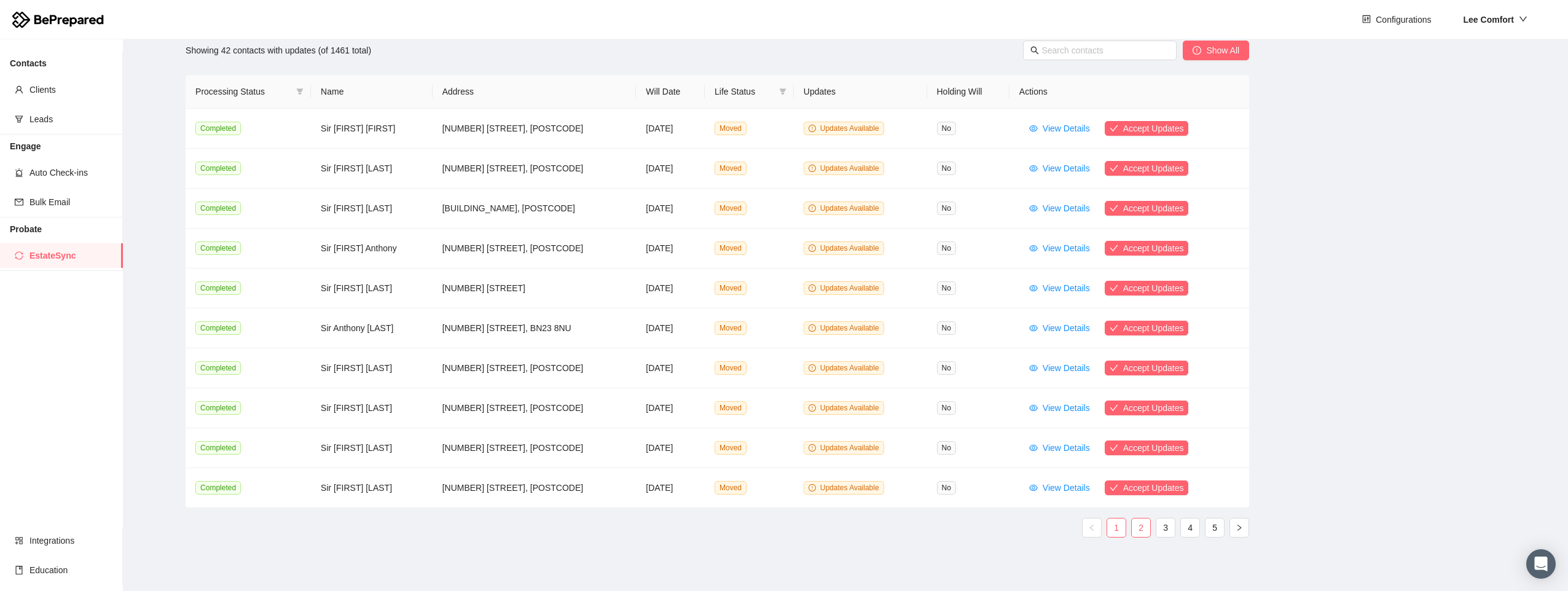 click on "2" at bounding box center [1141, 528] 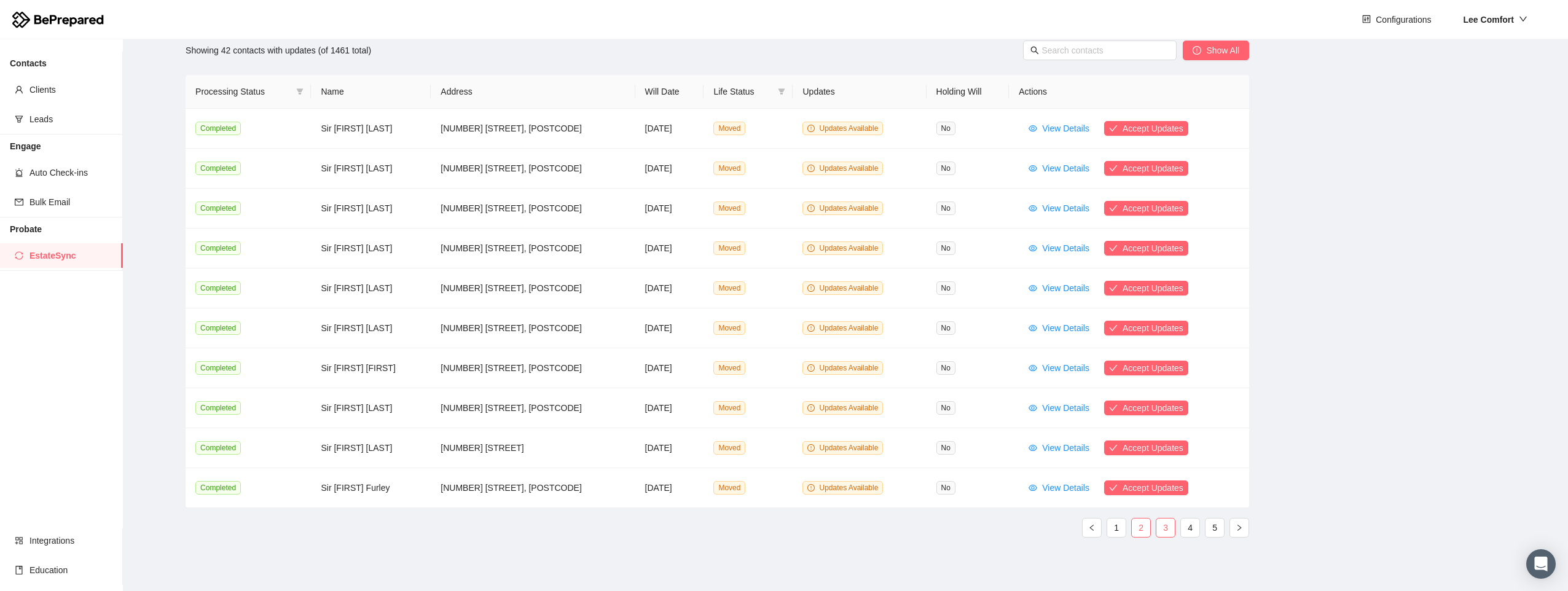 click on "3" at bounding box center (1166, 528) 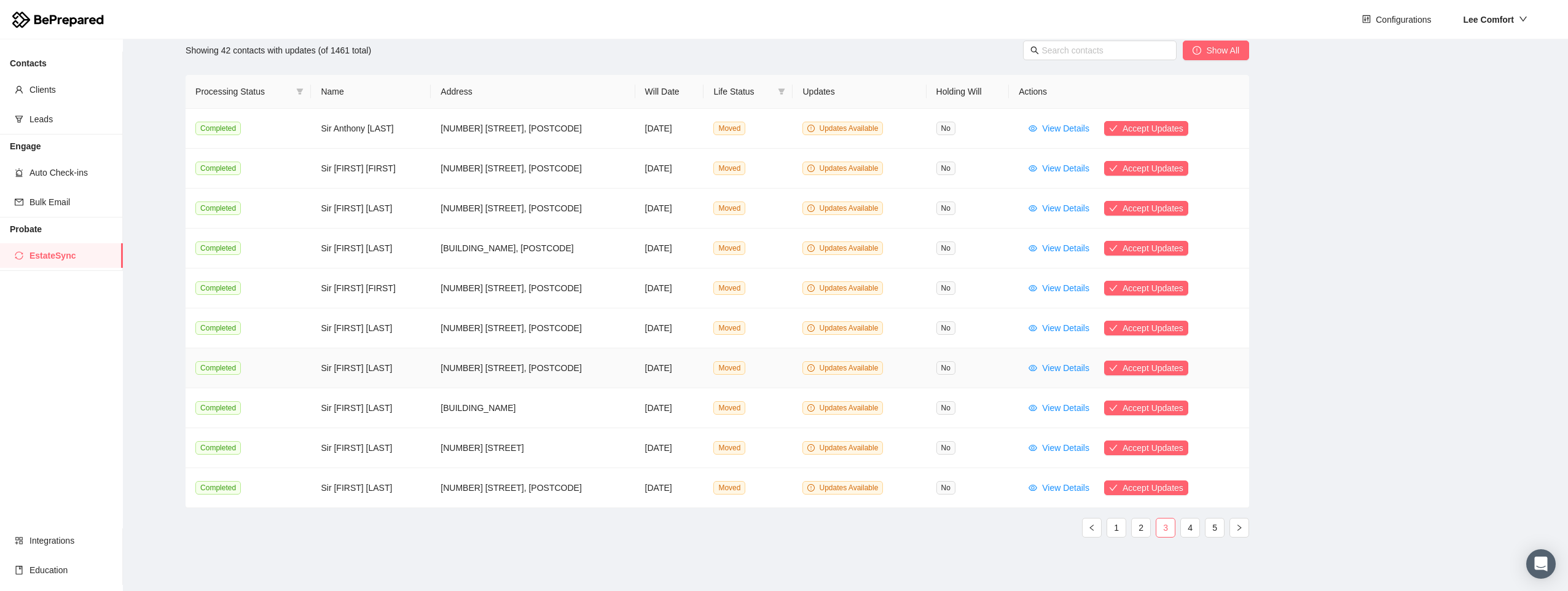 scroll, scrollTop: 39, scrollLeft: 0, axis: vertical 